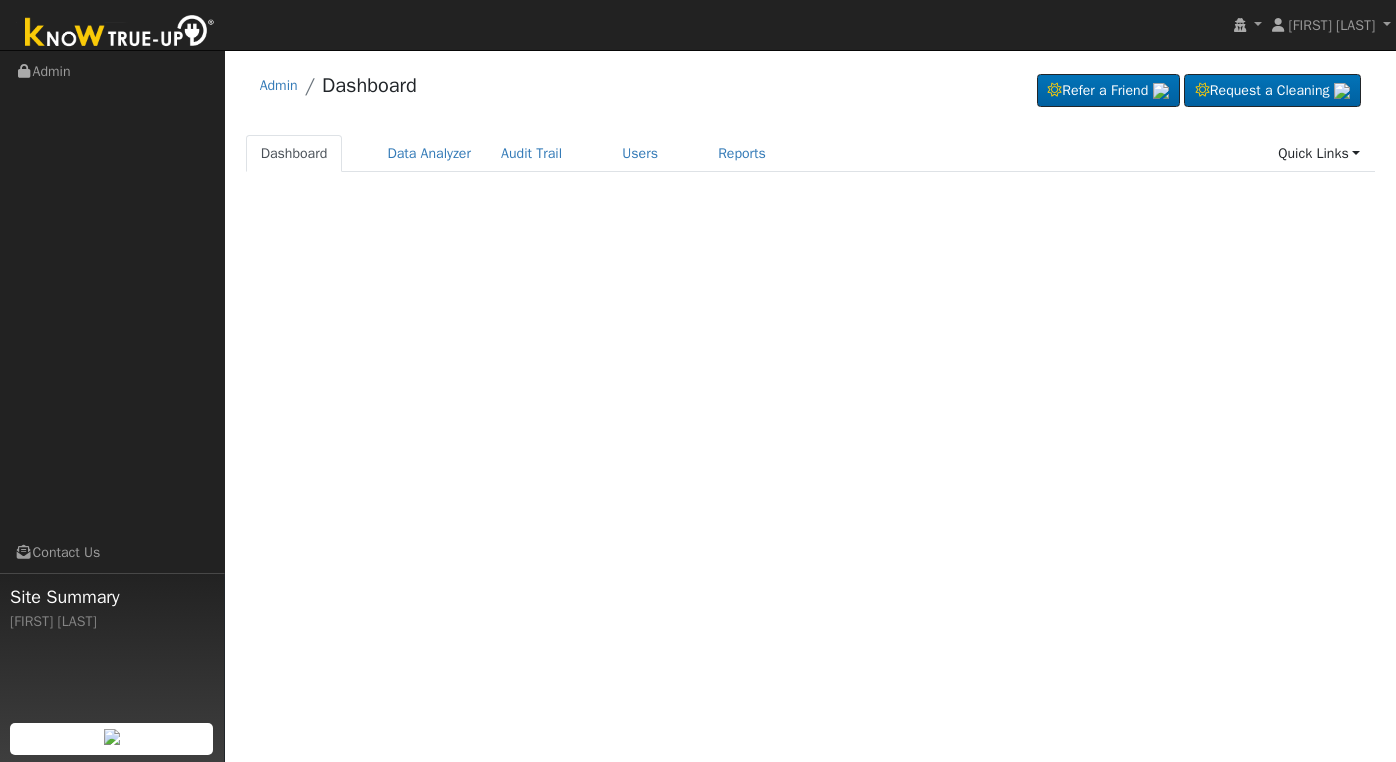 scroll, scrollTop: 0, scrollLeft: 0, axis: both 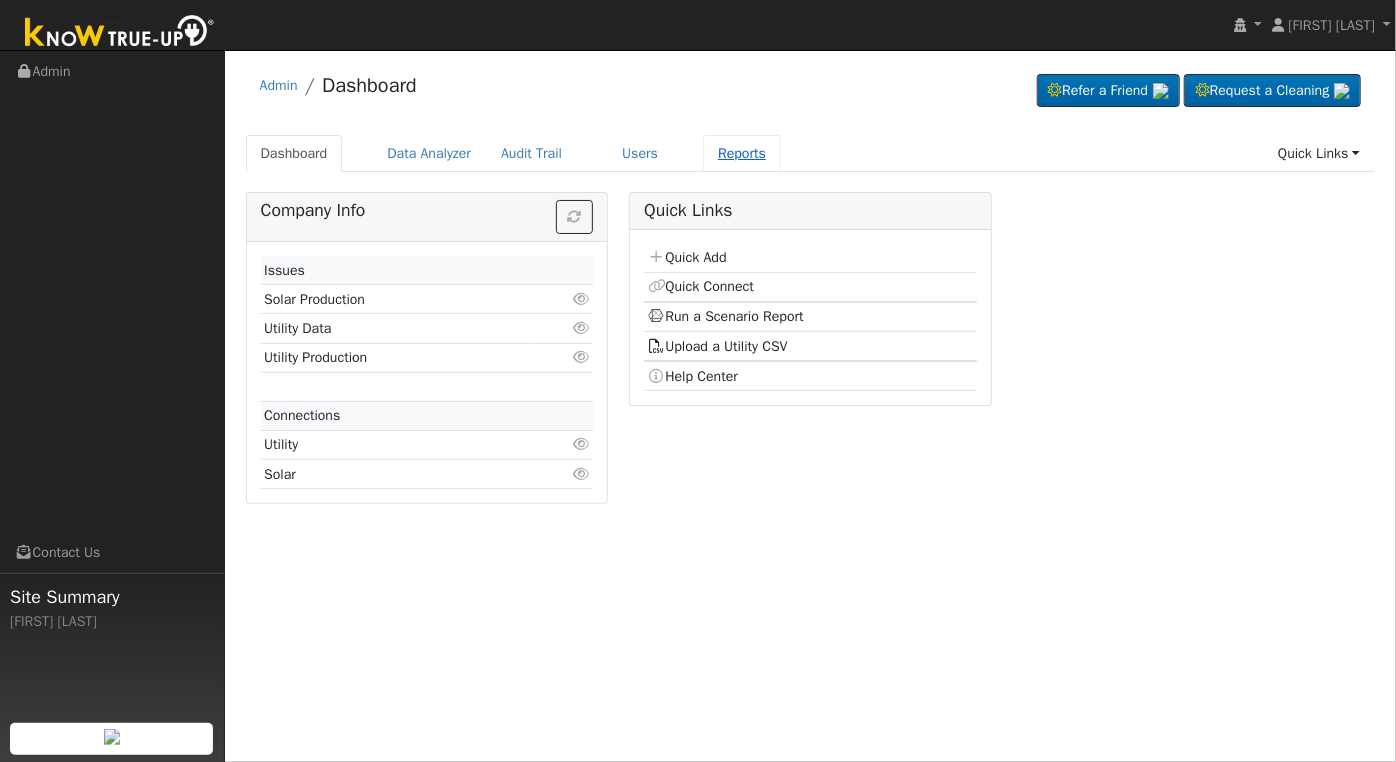 click on "Reports" at bounding box center [742, 153] 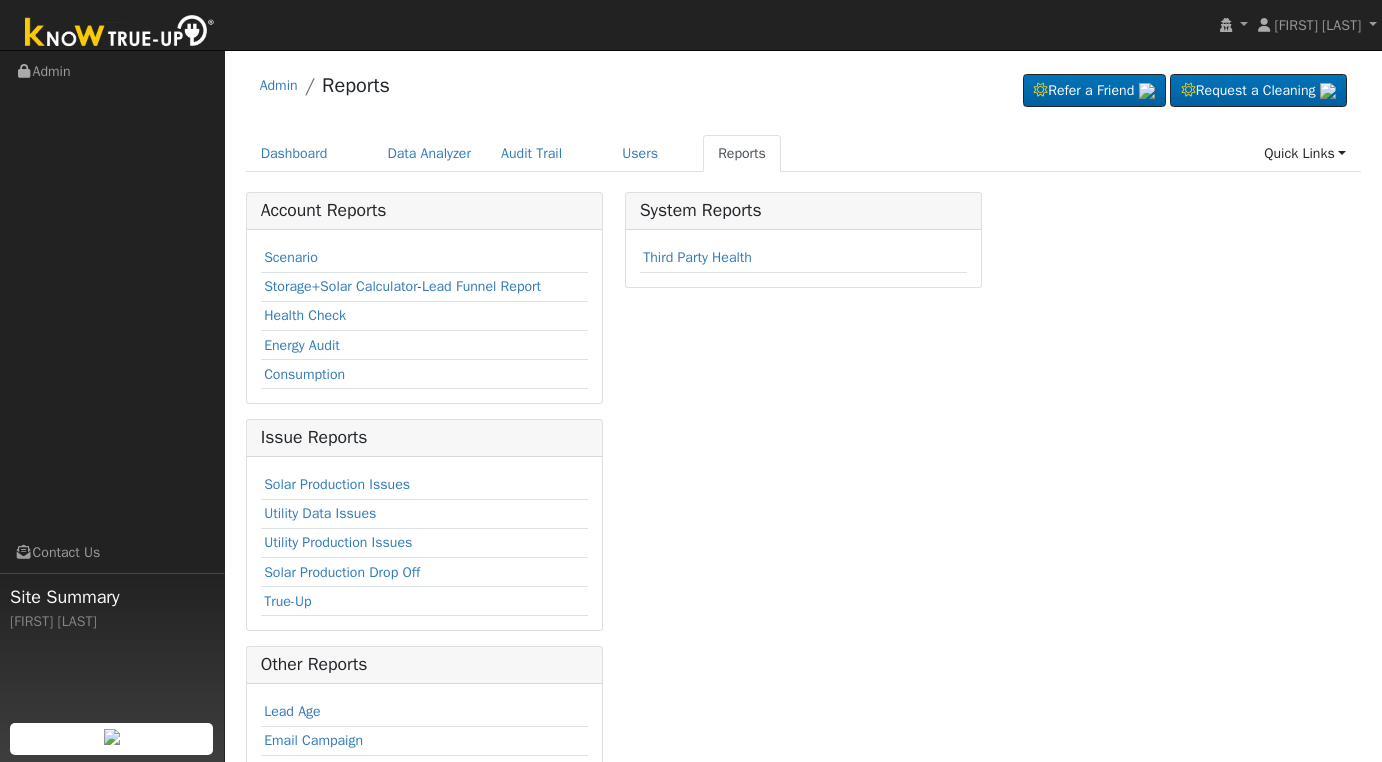 scroll, scrollTop: 0, scrollLeft: 0, axis: both 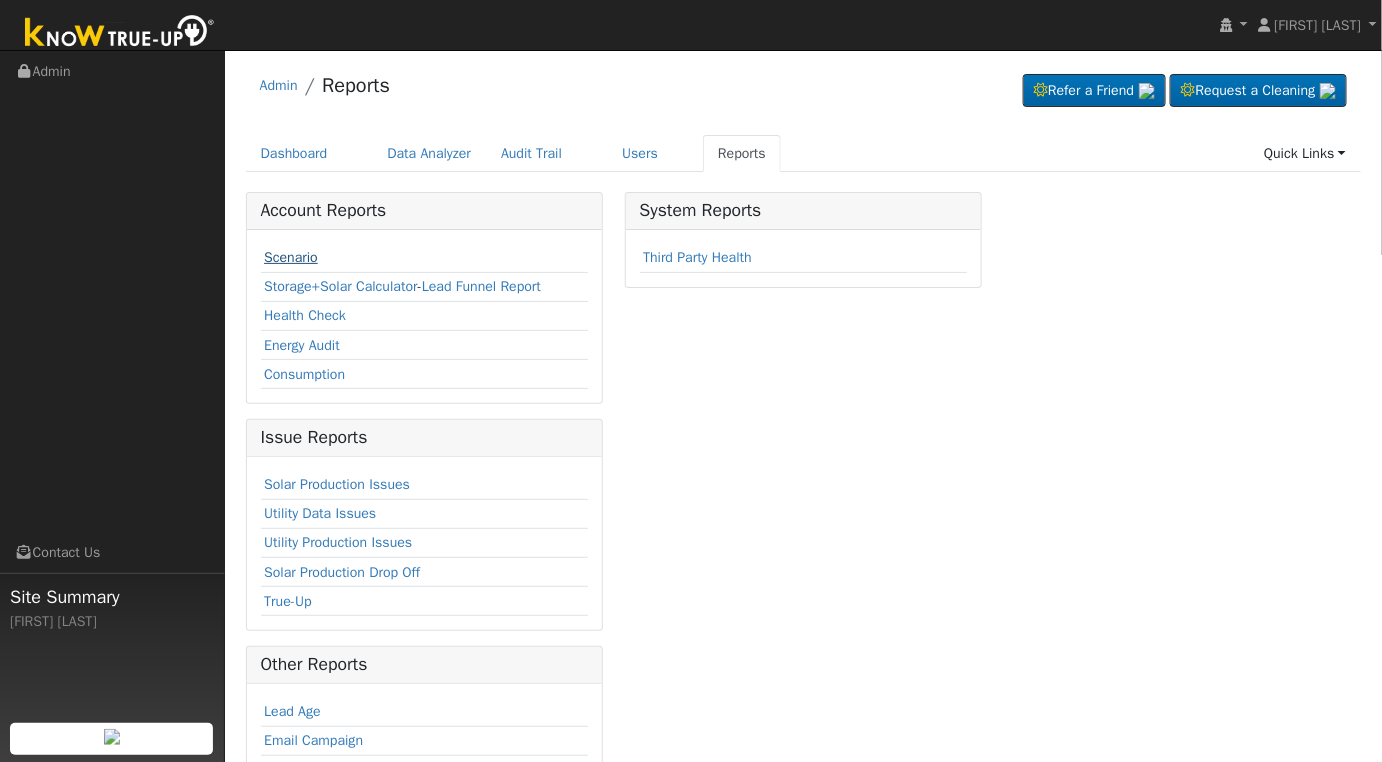 click on "Scenario" at bounding box center [291, 257] 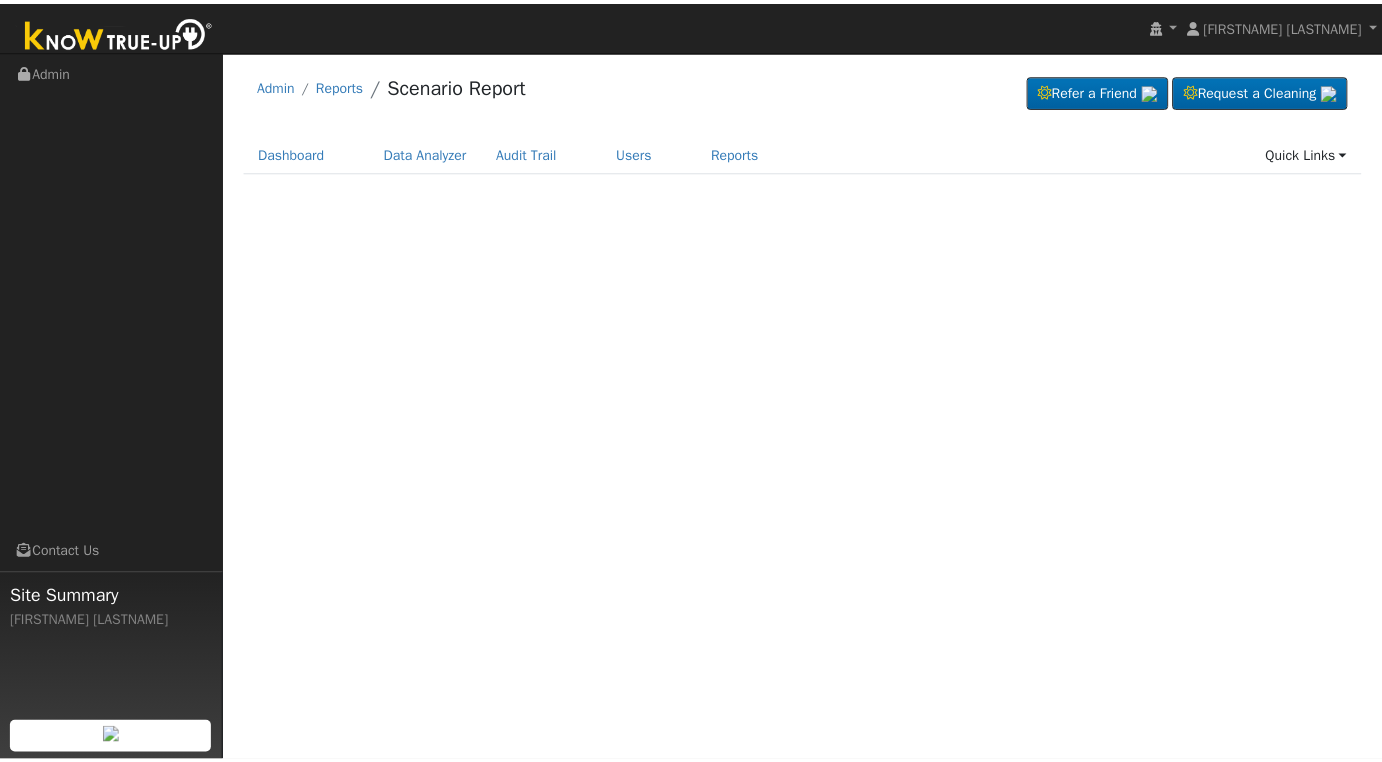 scroll, scrollTop: 0, scrollLeft: 0, axis: both 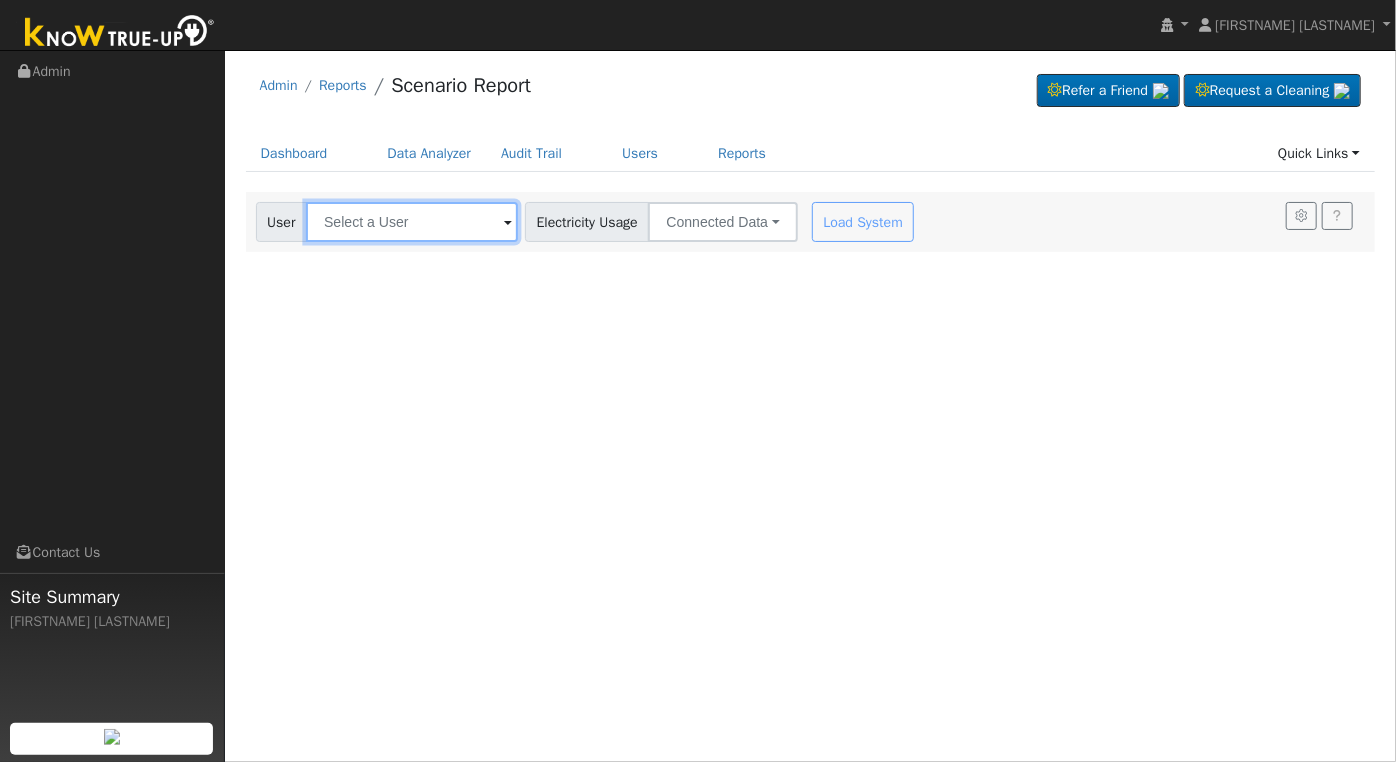 click at bounding box center [412, 222] 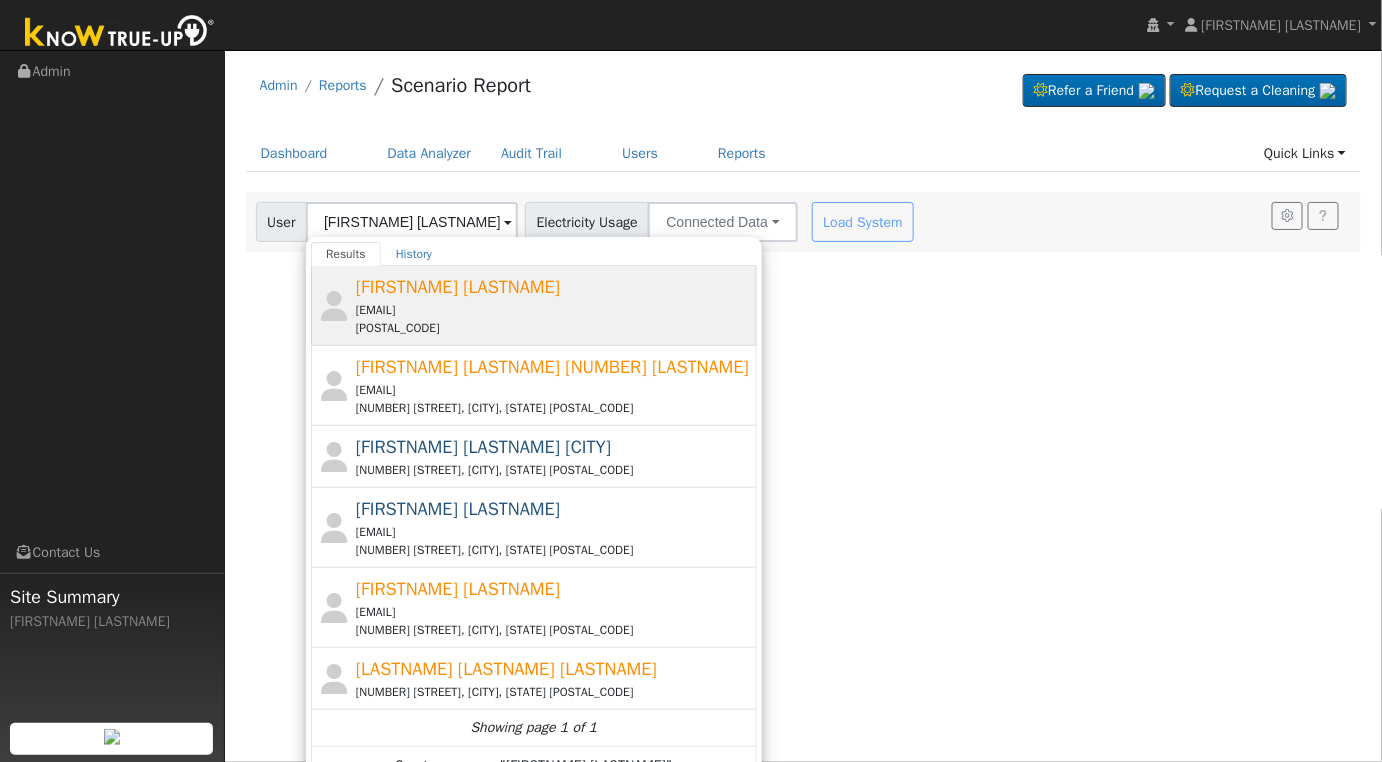 click on "[EMAIL]" at bounding box center (554, 310) 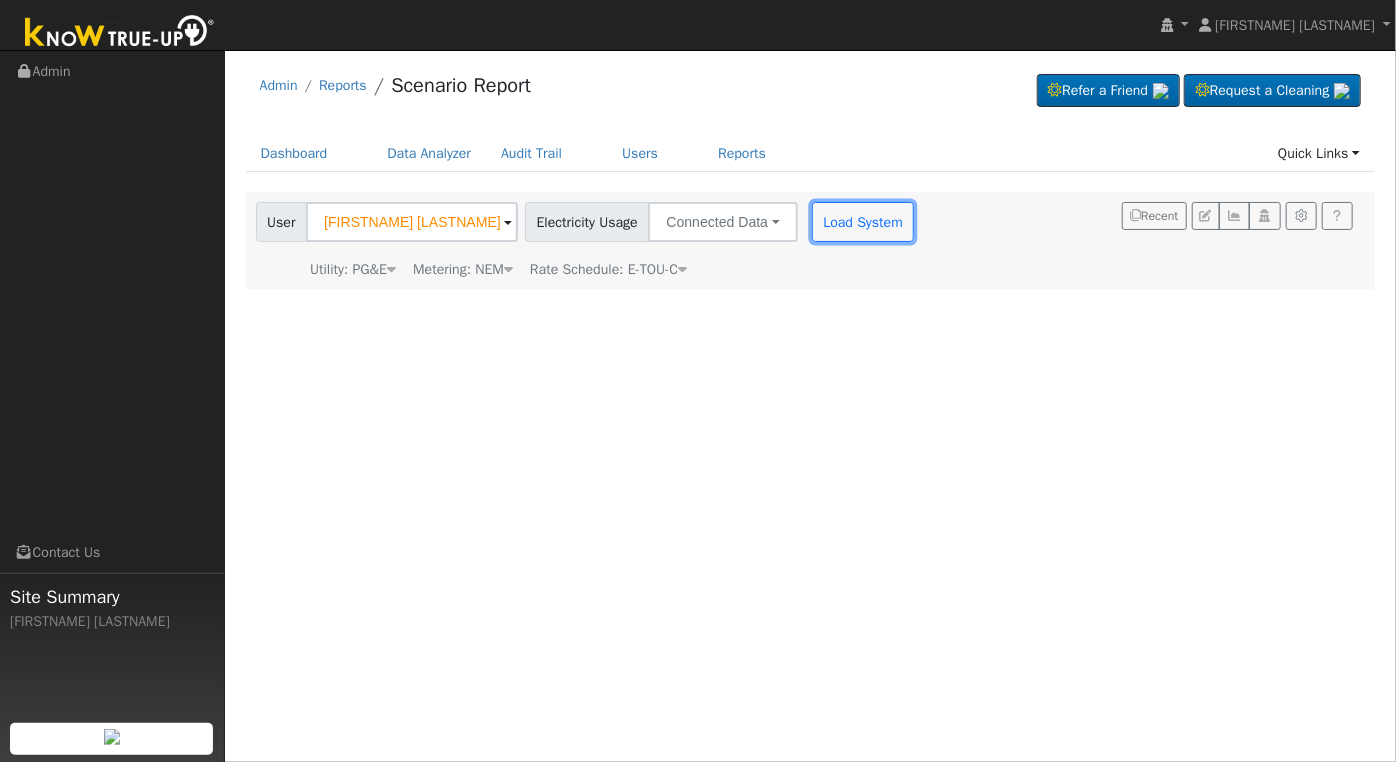 drag, startPoint x: 842, startPoint y: 210, endPoint x: 848, endPoint y: 199, distance: 12.529964 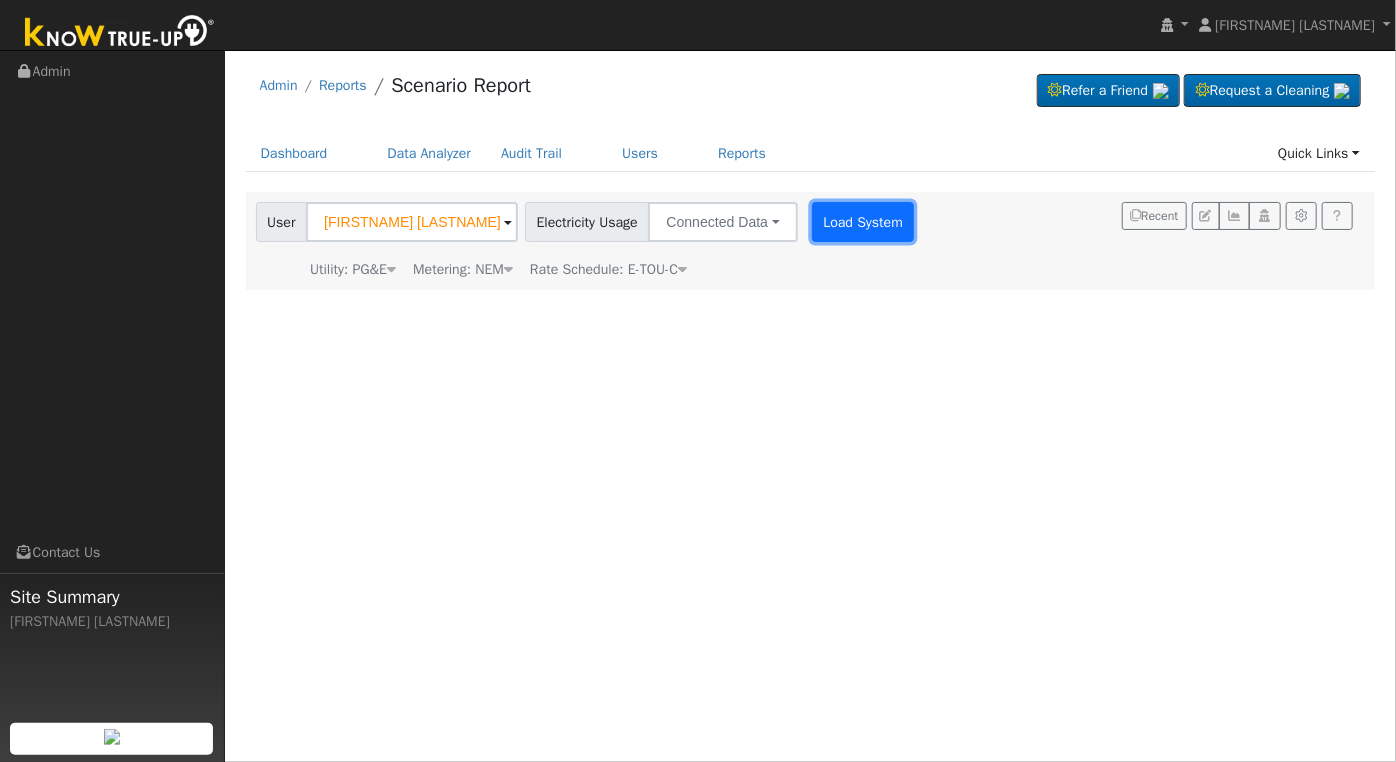 click on "Load System" at bounding box center (863, 222) 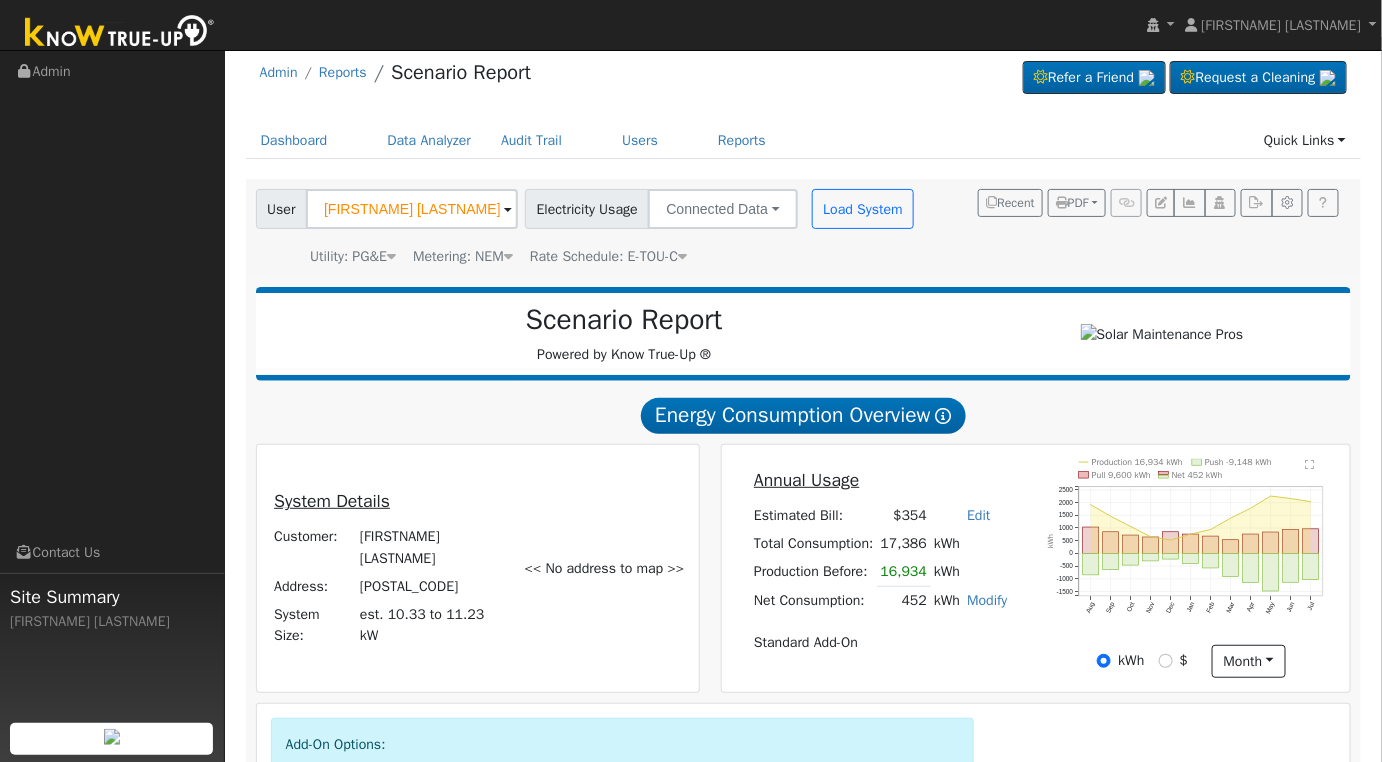 scroll, scrollTop: 0, scrollLeft: 0, axis: both 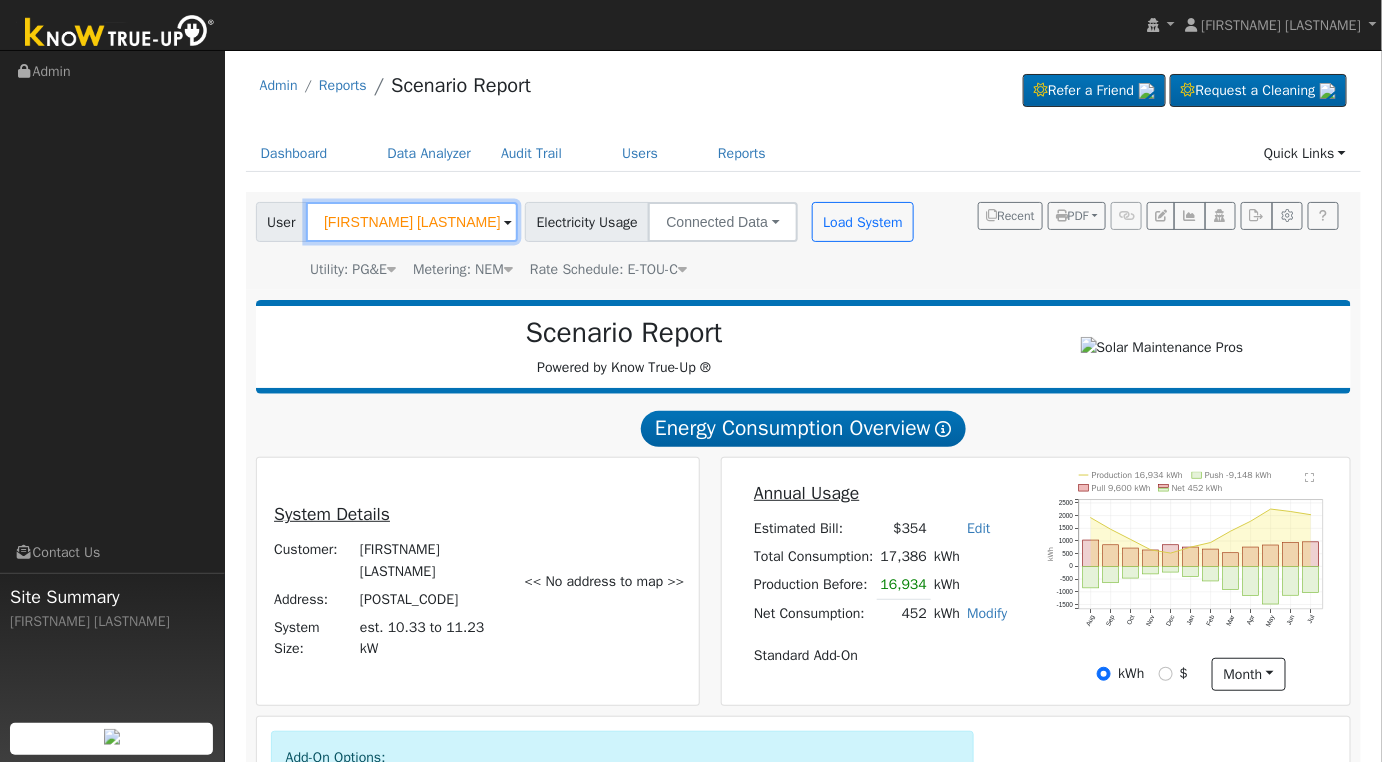 click on "[FIRSTNAME] [LASTNAME]" at bounding box center (412, 222) 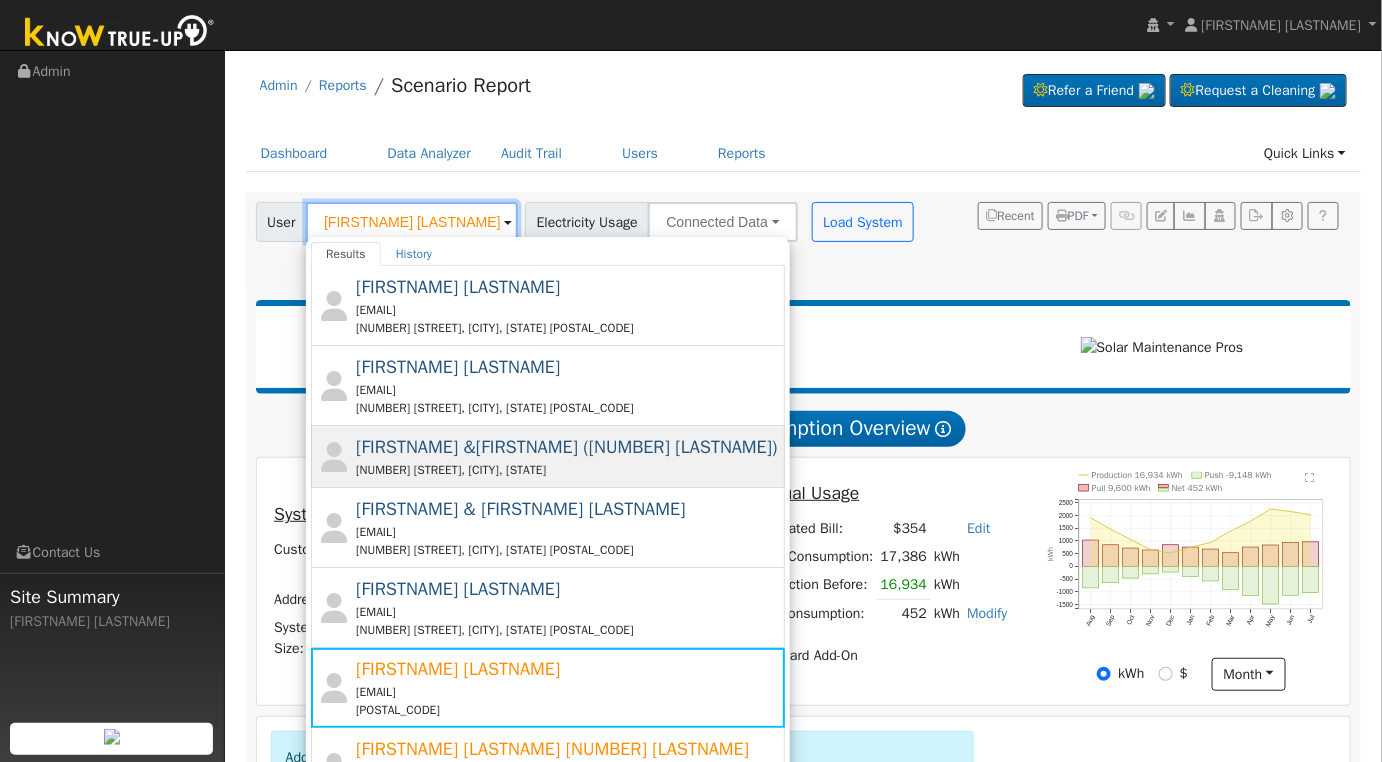 scroll, scrollTop: 333, scrollLeft: 0, axis: vertical 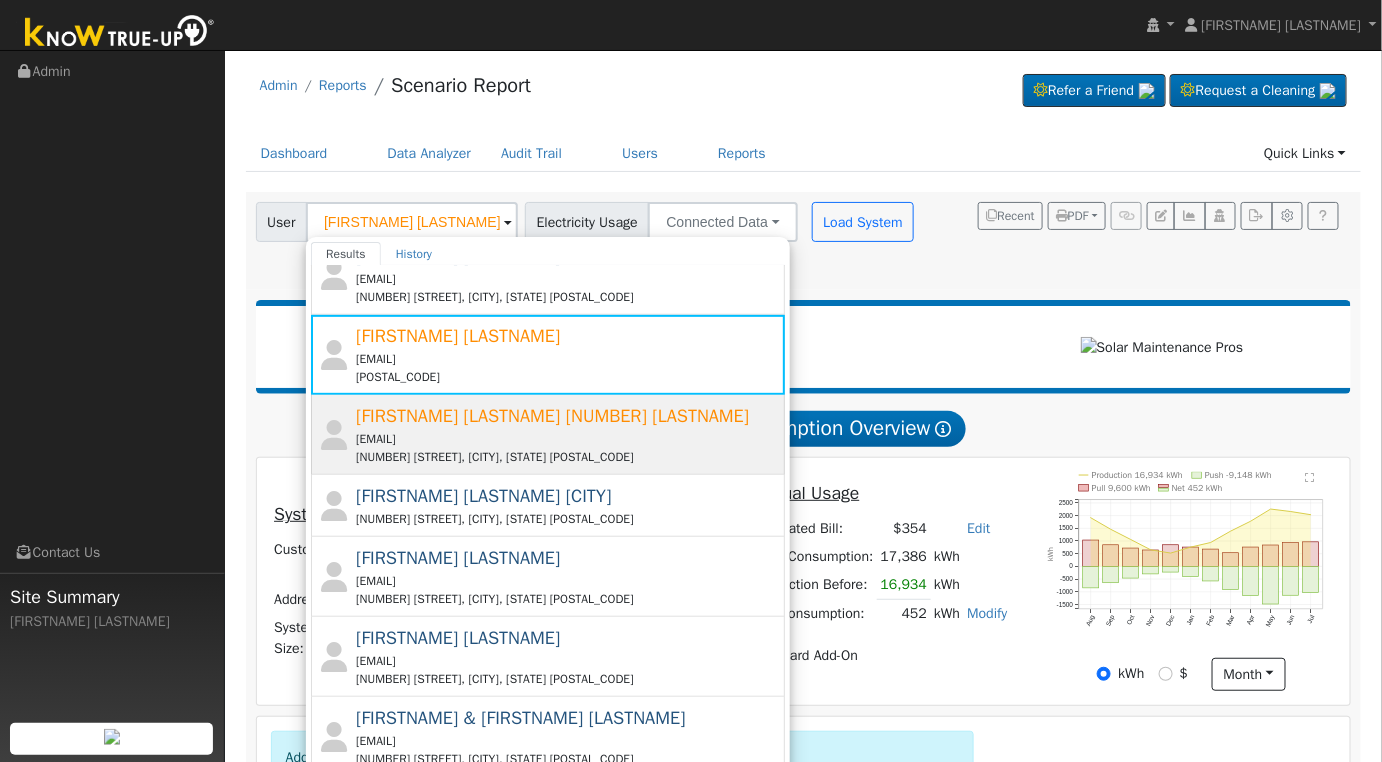 click on "[EMAIL]" at bounding box center (568, 439) 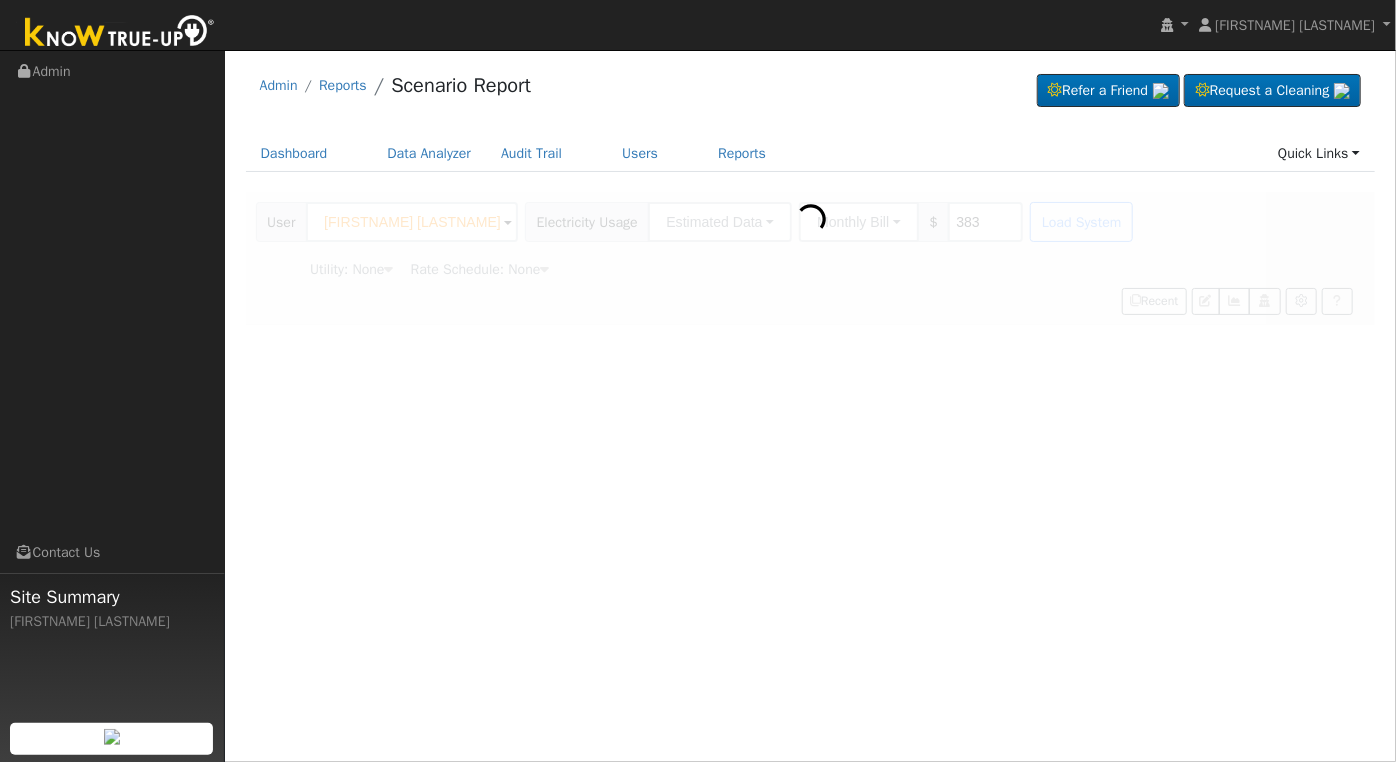 type on "Pacific Gas & Electric" 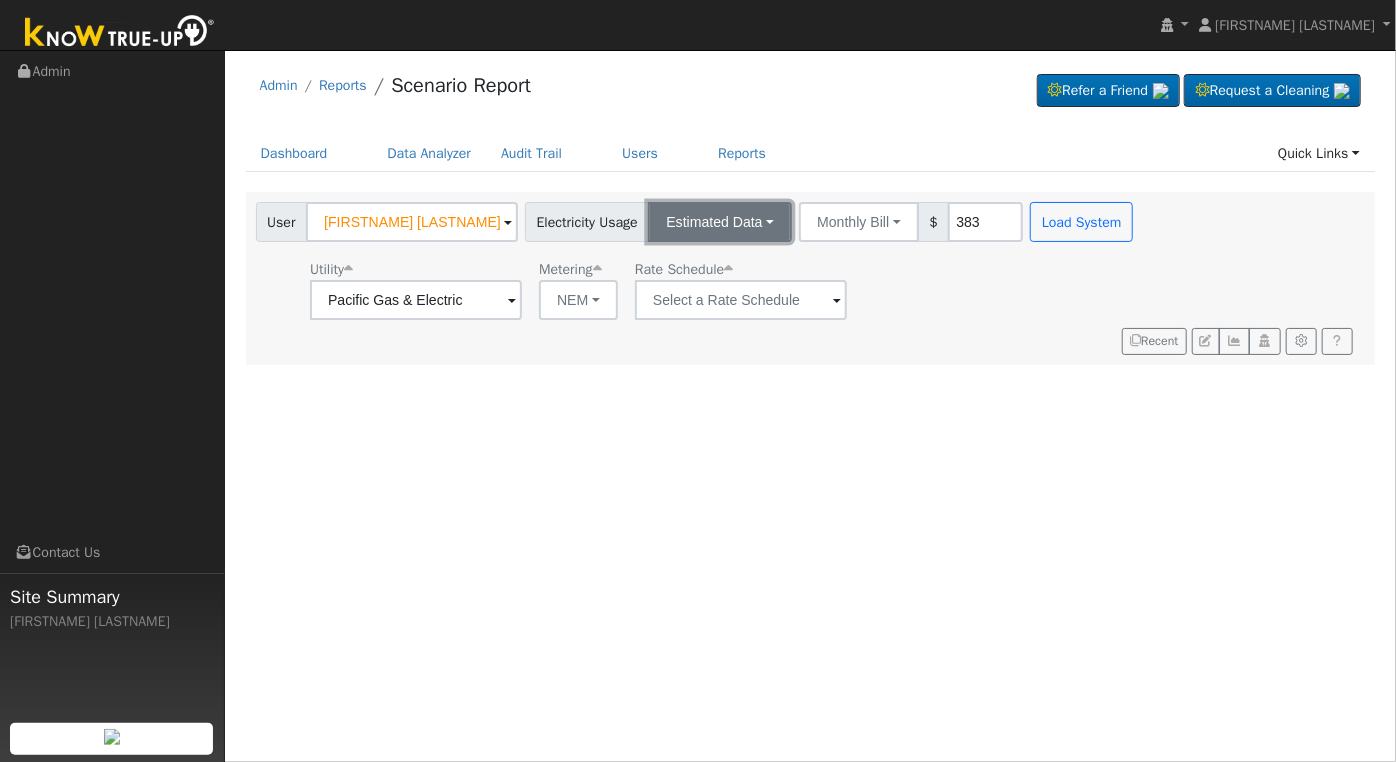 click on "Estimated Data" at bounding box center (720, 222) 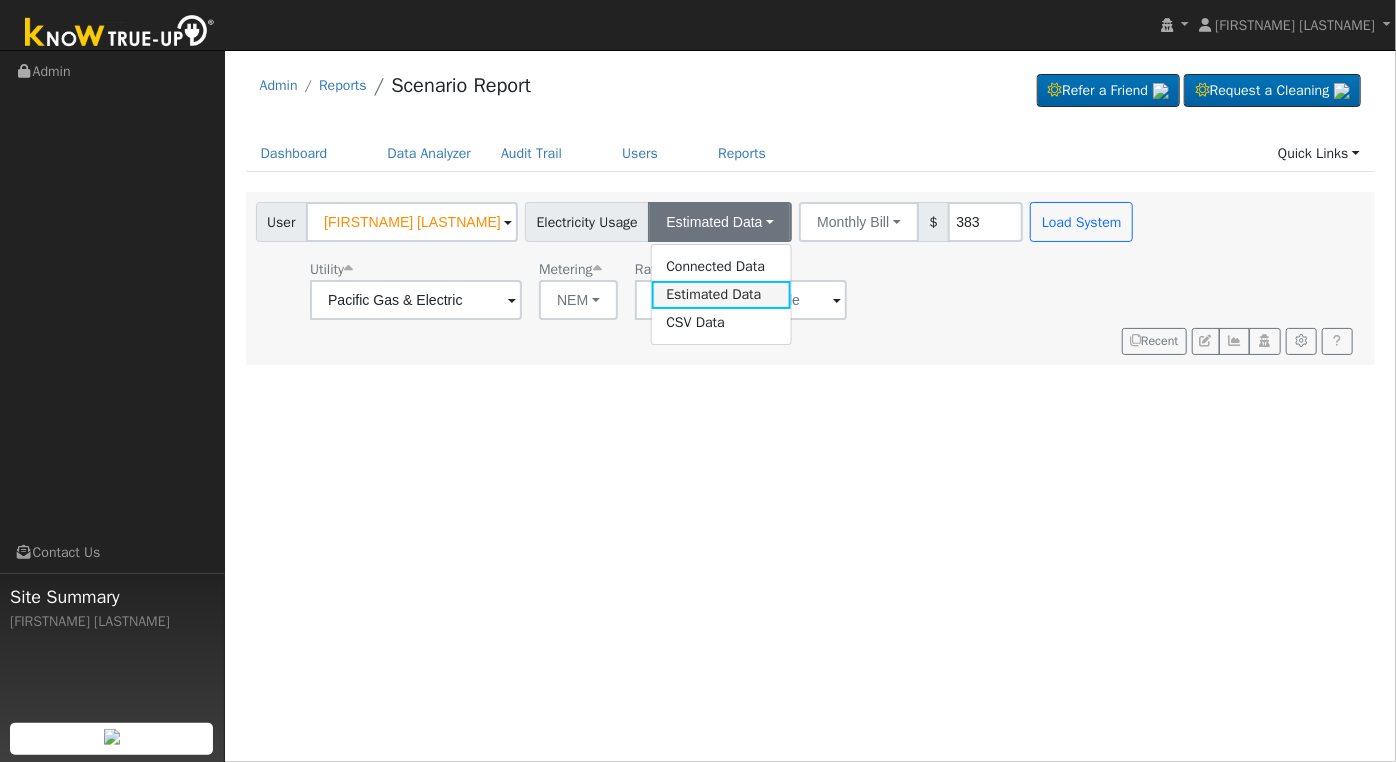 click on "Estimated Data" at bounding box center [721, 295] 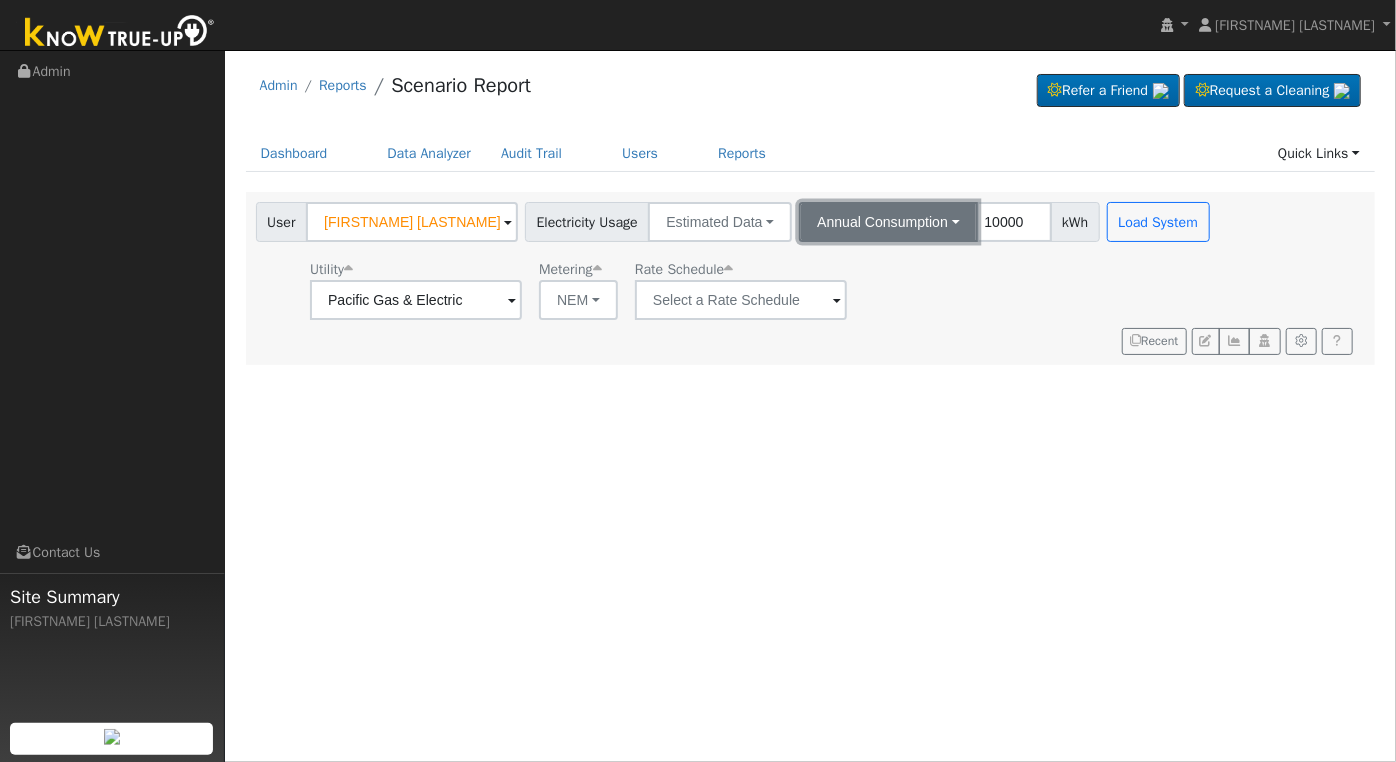 click on "Annual Consumption" at bounding box center (888, 222) 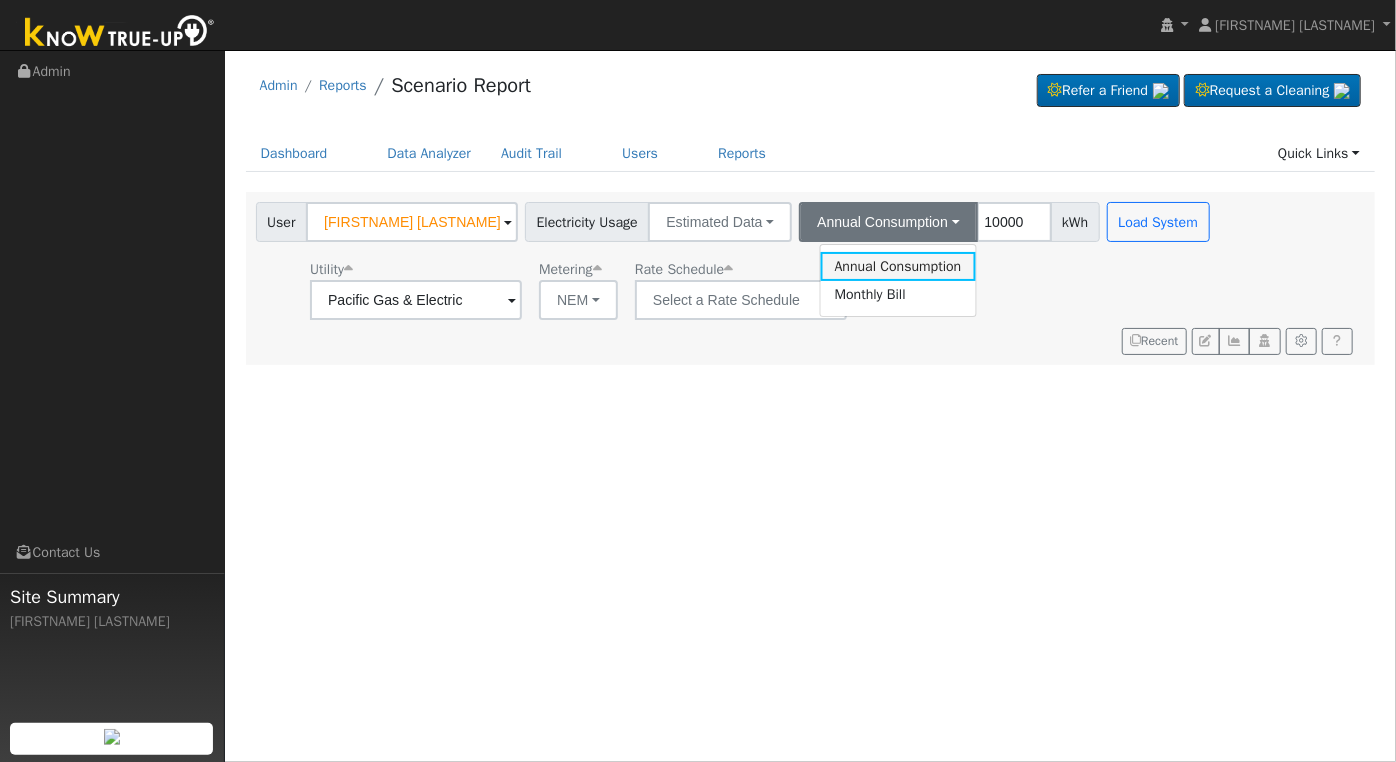 click on "Annual Consumption" at bounding box center (898, 266) 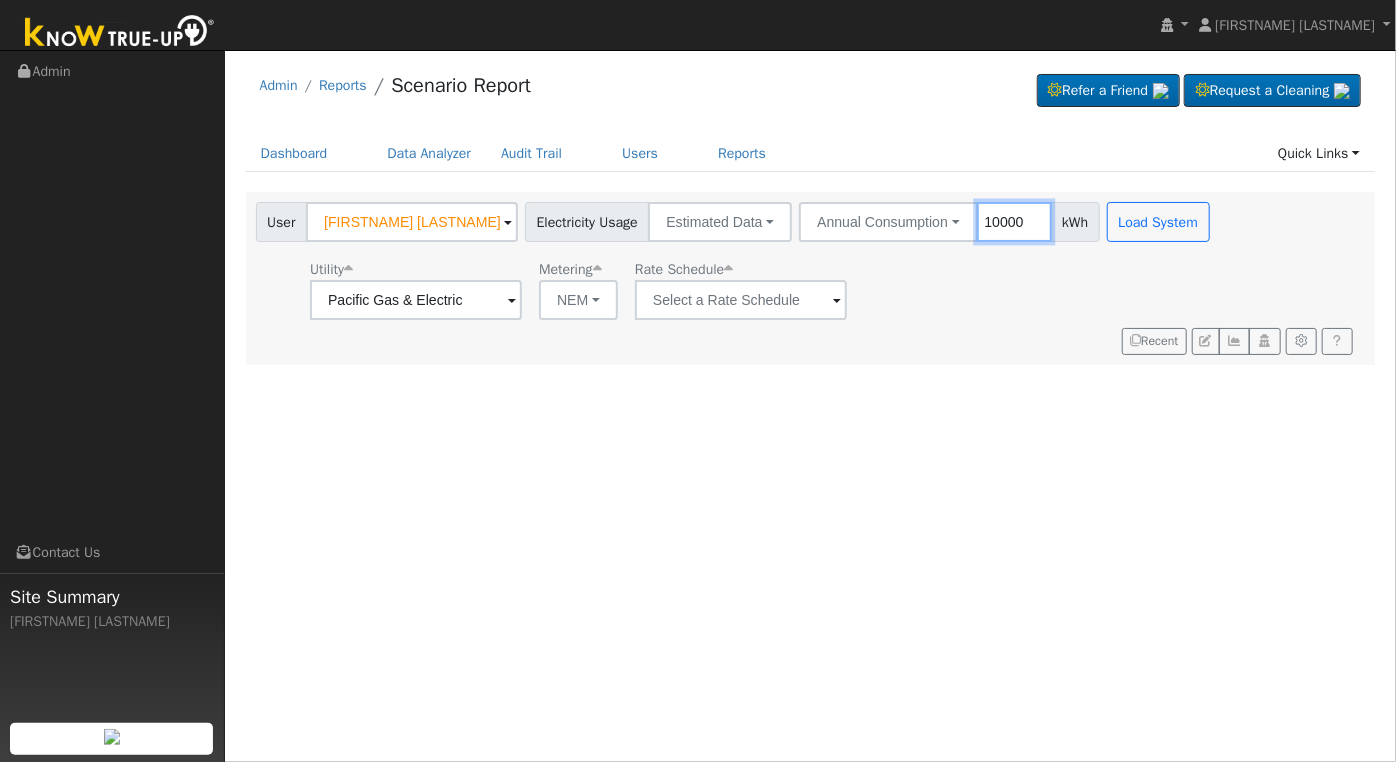 type on "1" 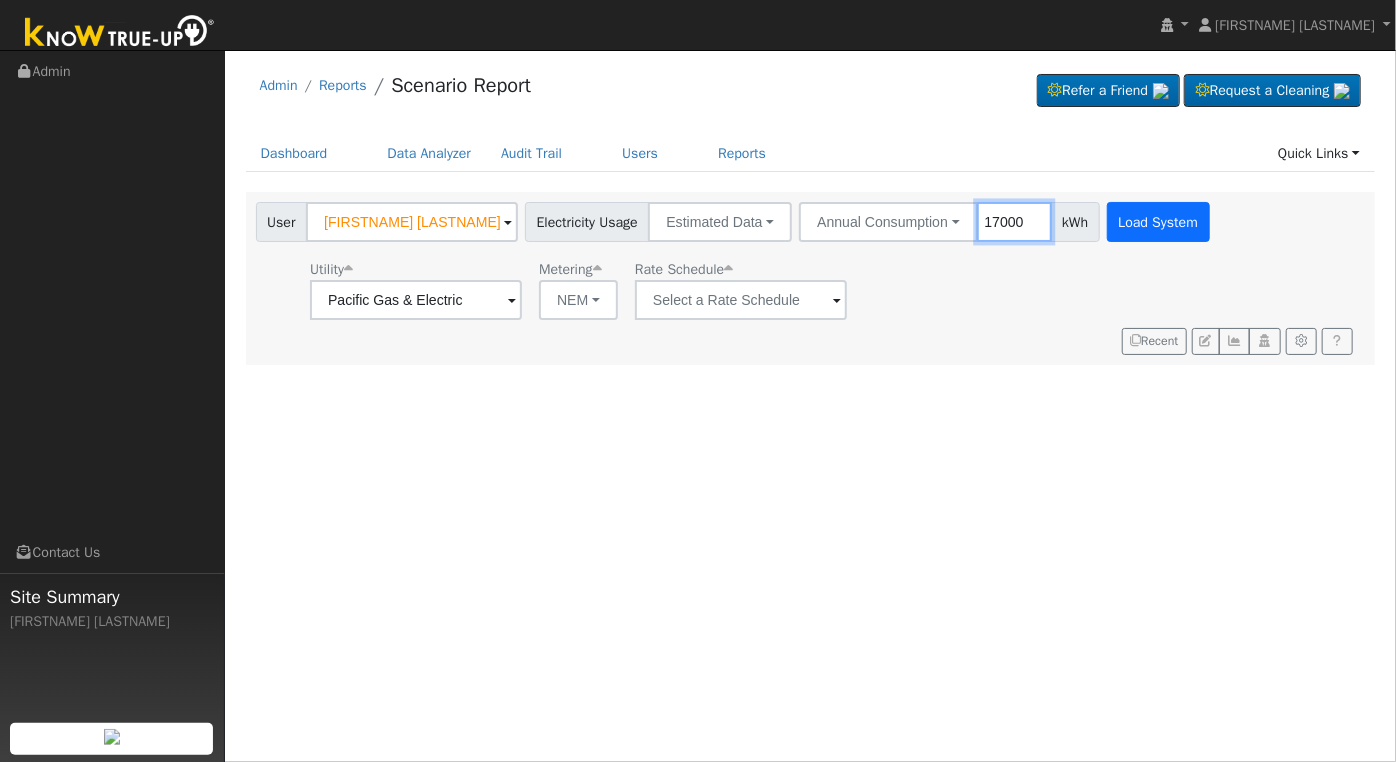 type on "17000" 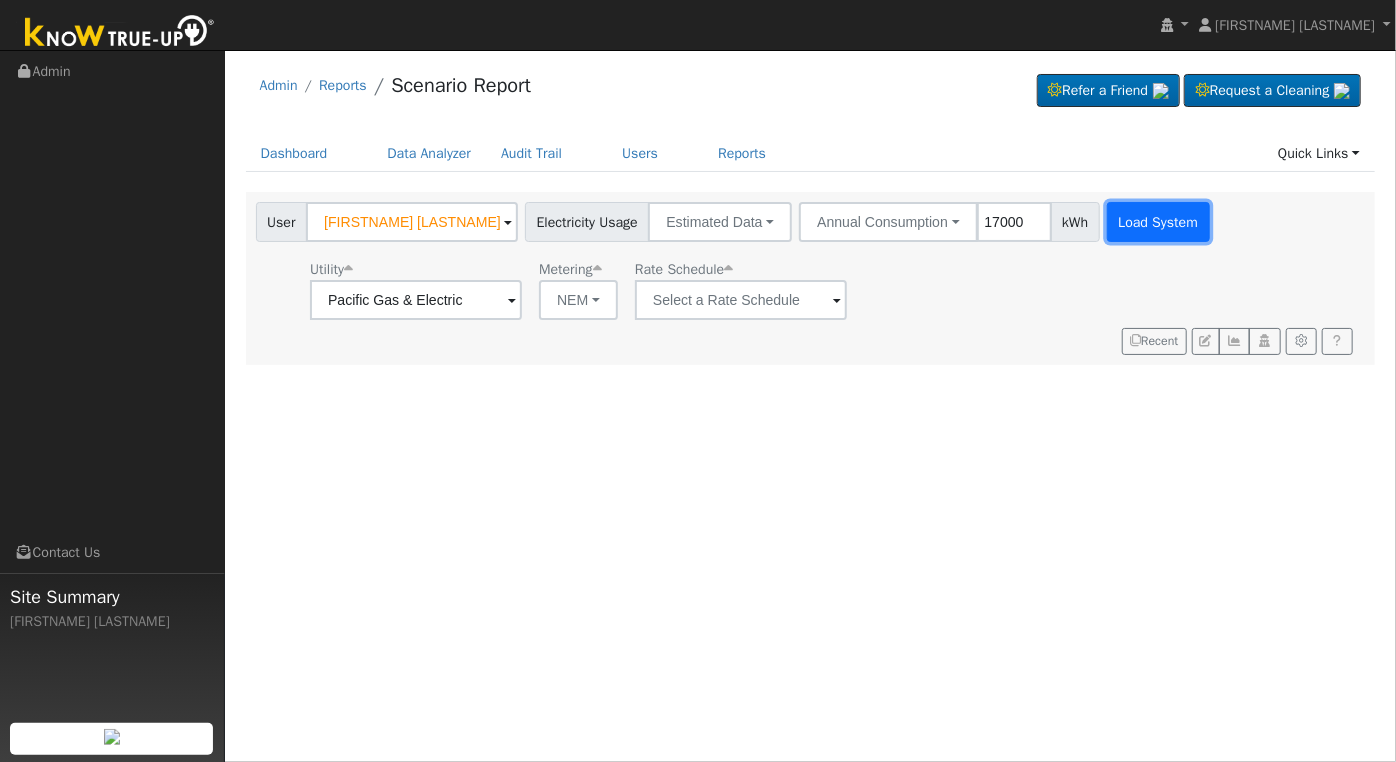 click on "Load System" at bounding box center (1158, 222) 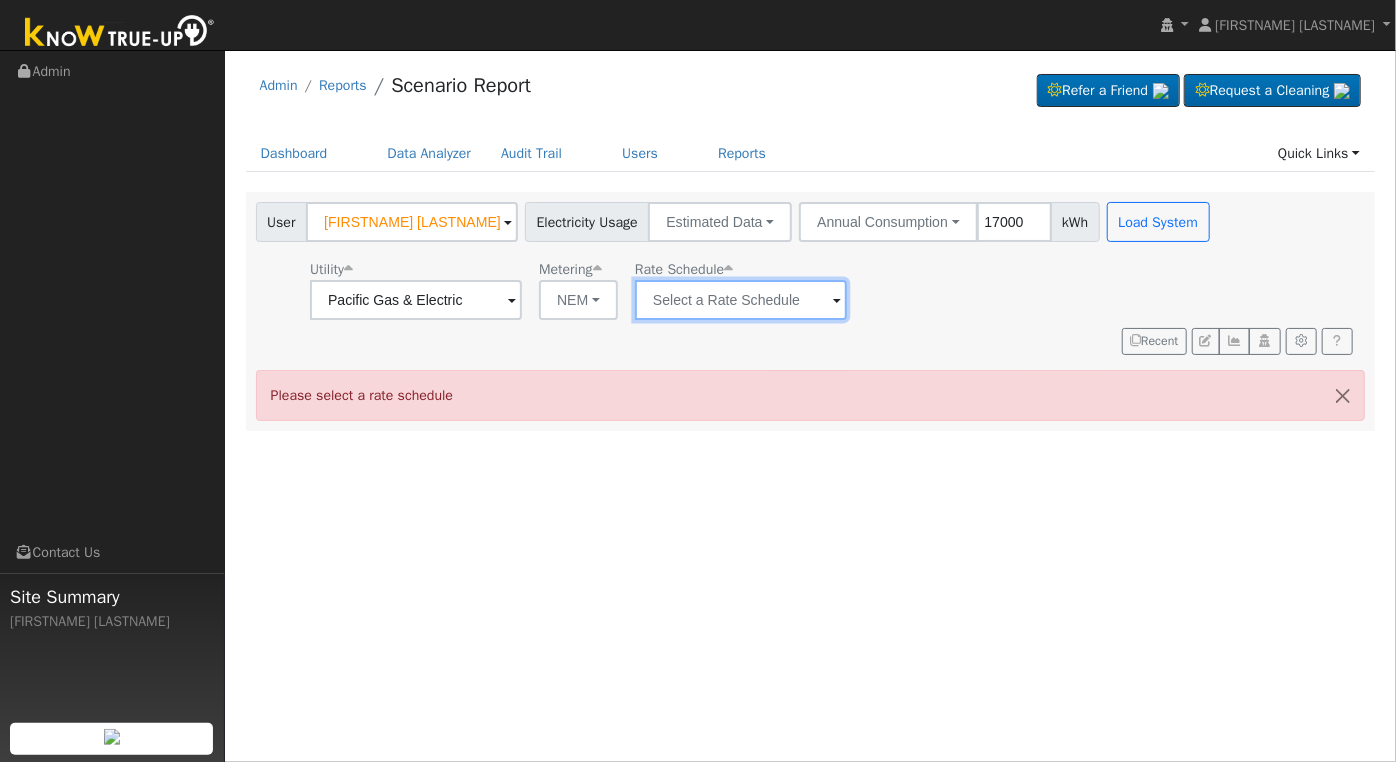 click at bounding box center (416, 300) 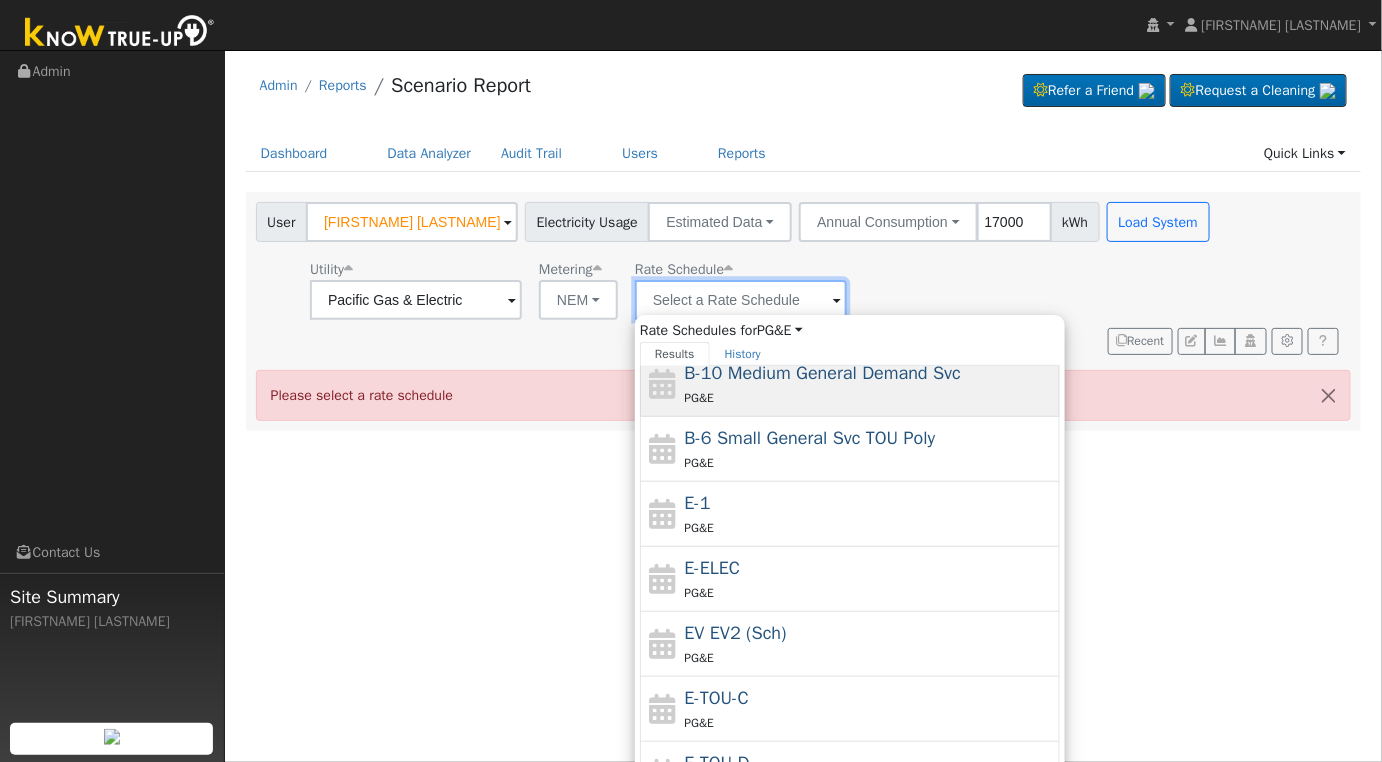 scroll, scrollTop: 216, scrollLeft: 0, axis: vertical 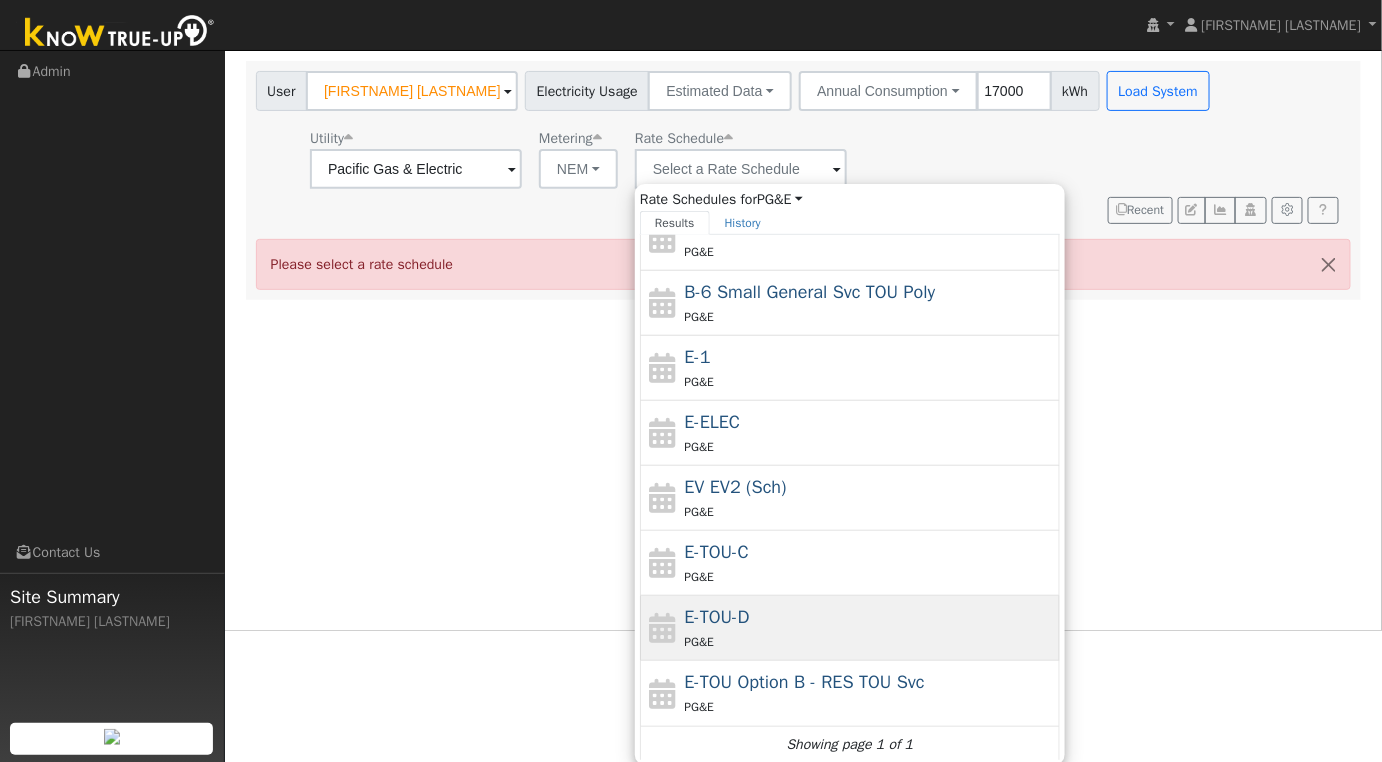 click on "E-TOU-D PG&E" at bounding box center (870, 628) 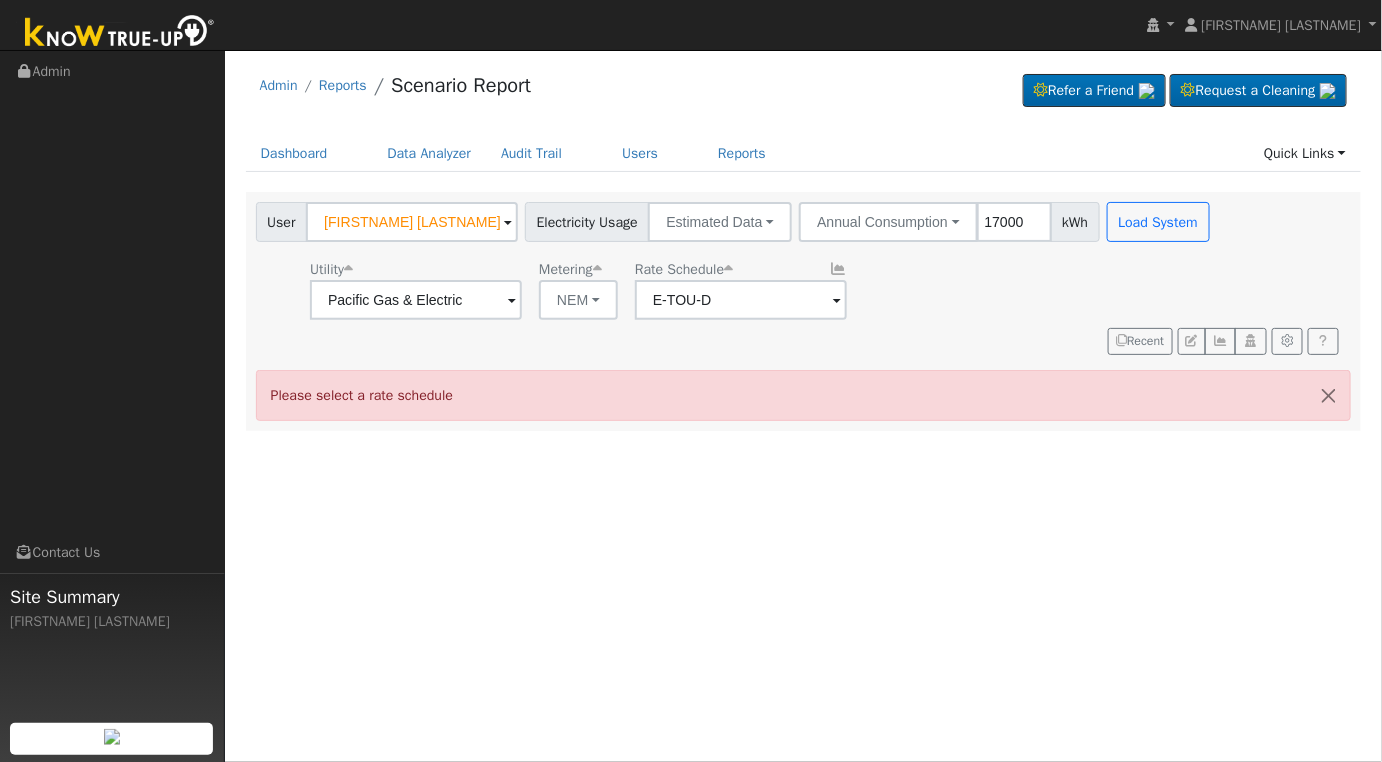 scroll, scrollTop: 0, scrollLeft: 0, axis: both 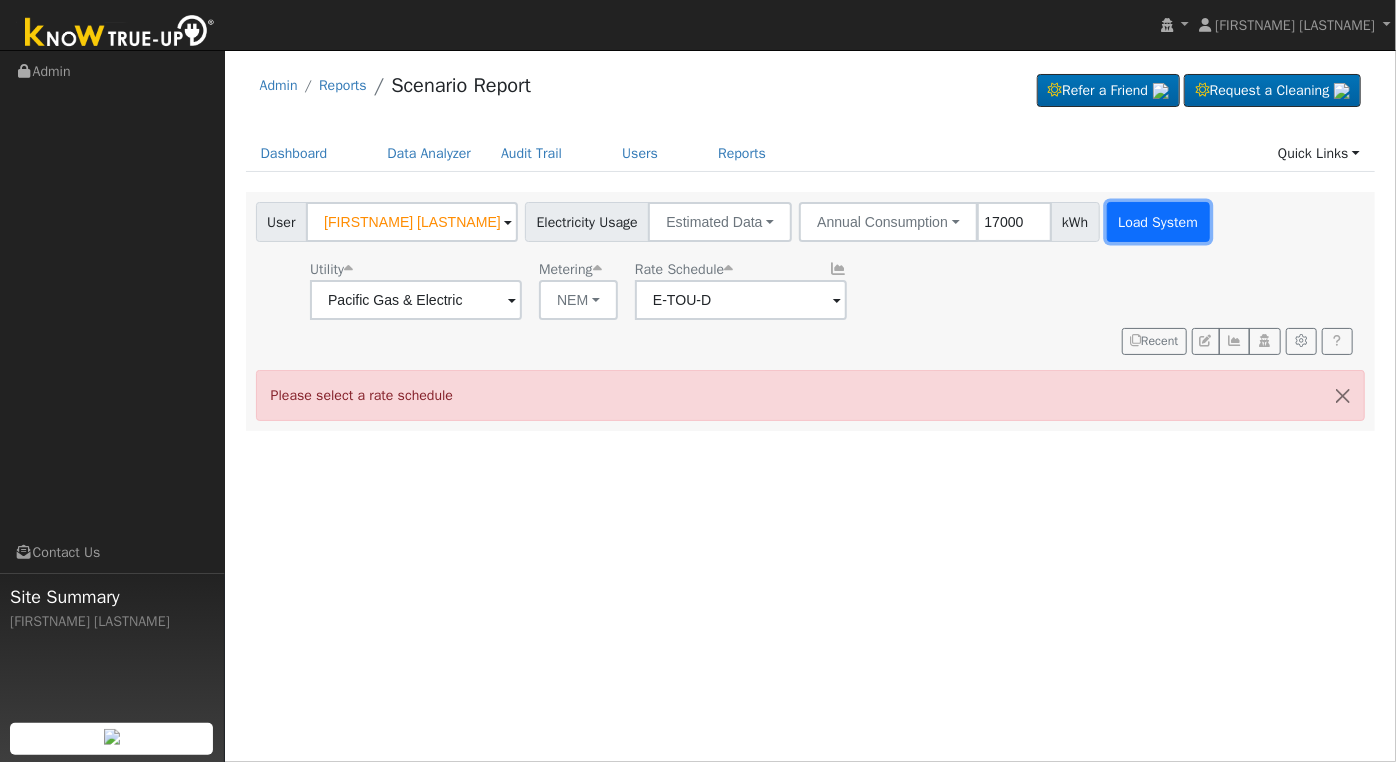 click on "Load System" at bounding box center [1158, 222] 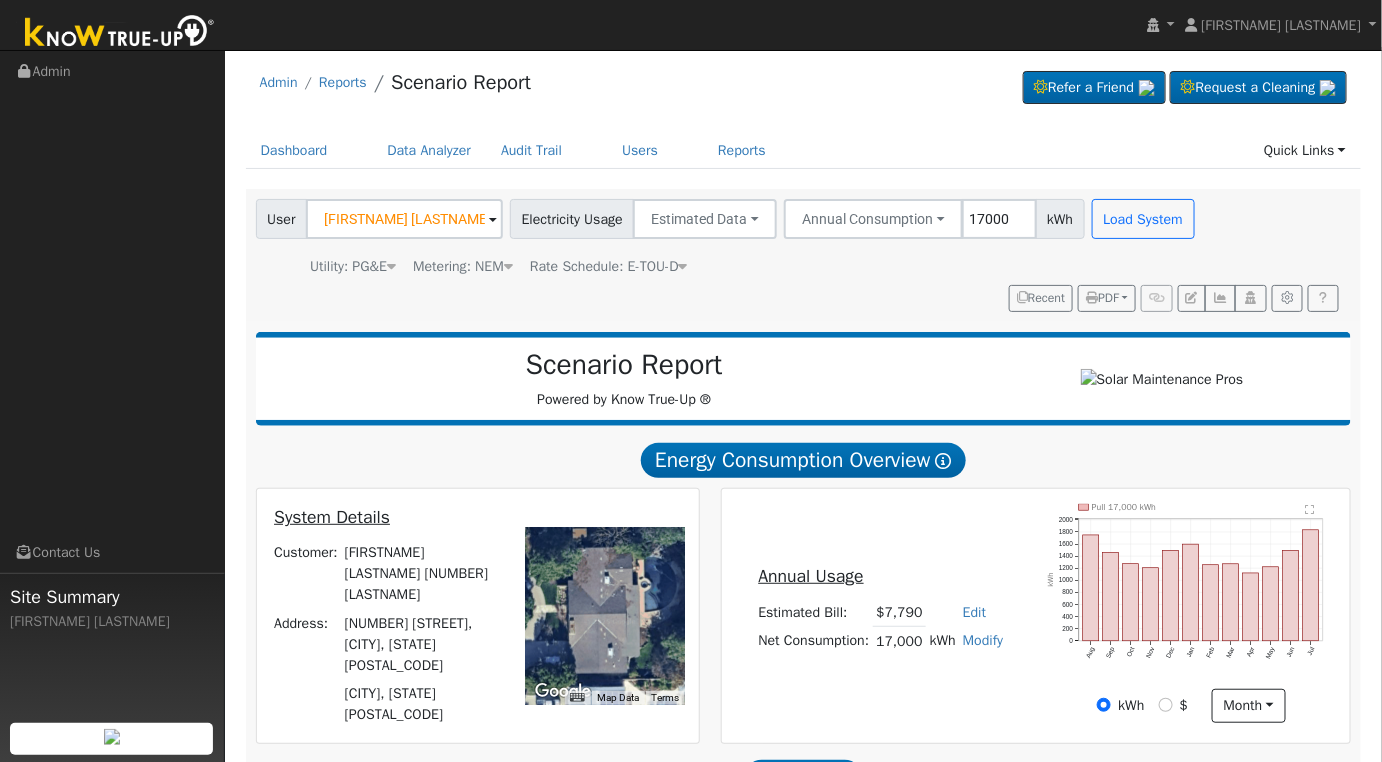 scroll, scrollTop: 322, scrollLeft: 0, axis: vertical 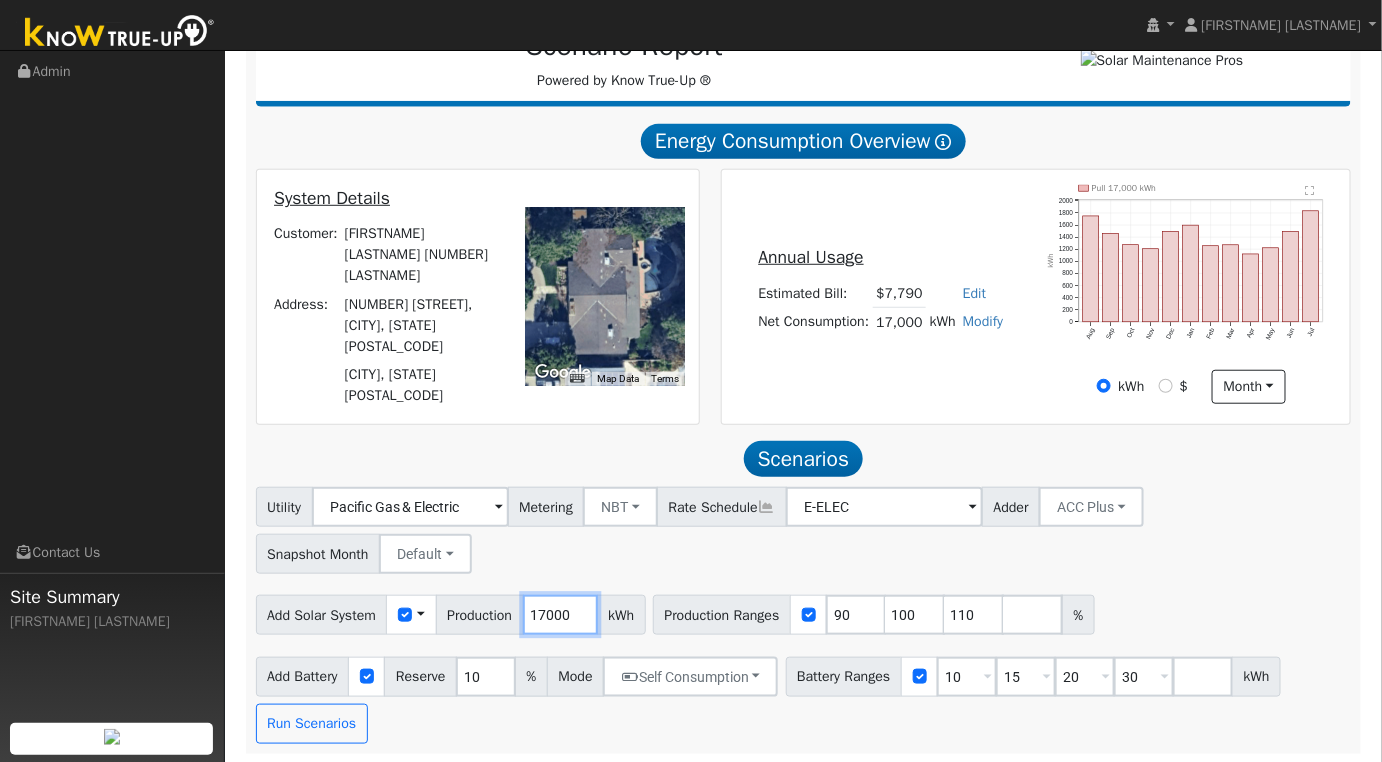 click on "17000" at bounding box center [560, 615] 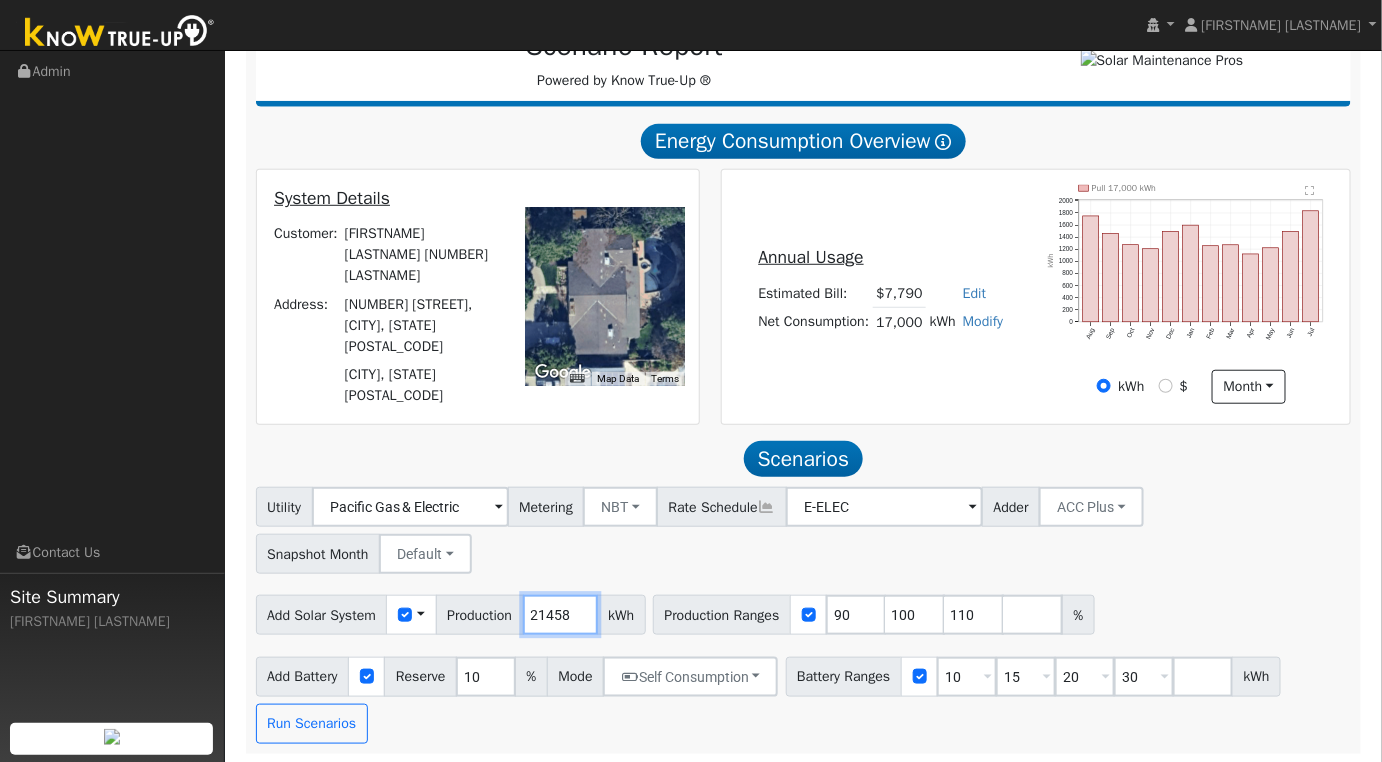 type on "21458" 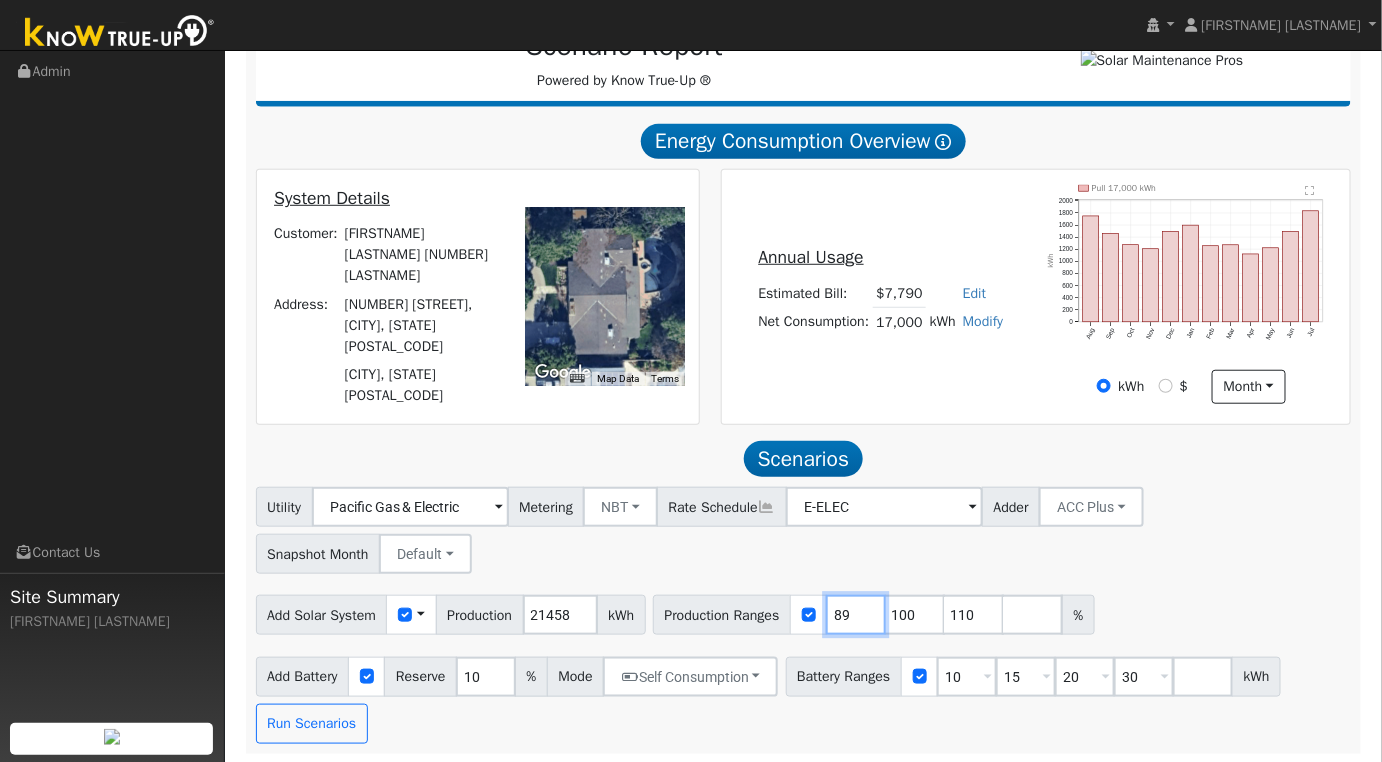 click on "89" at bounding box center (856, 615) 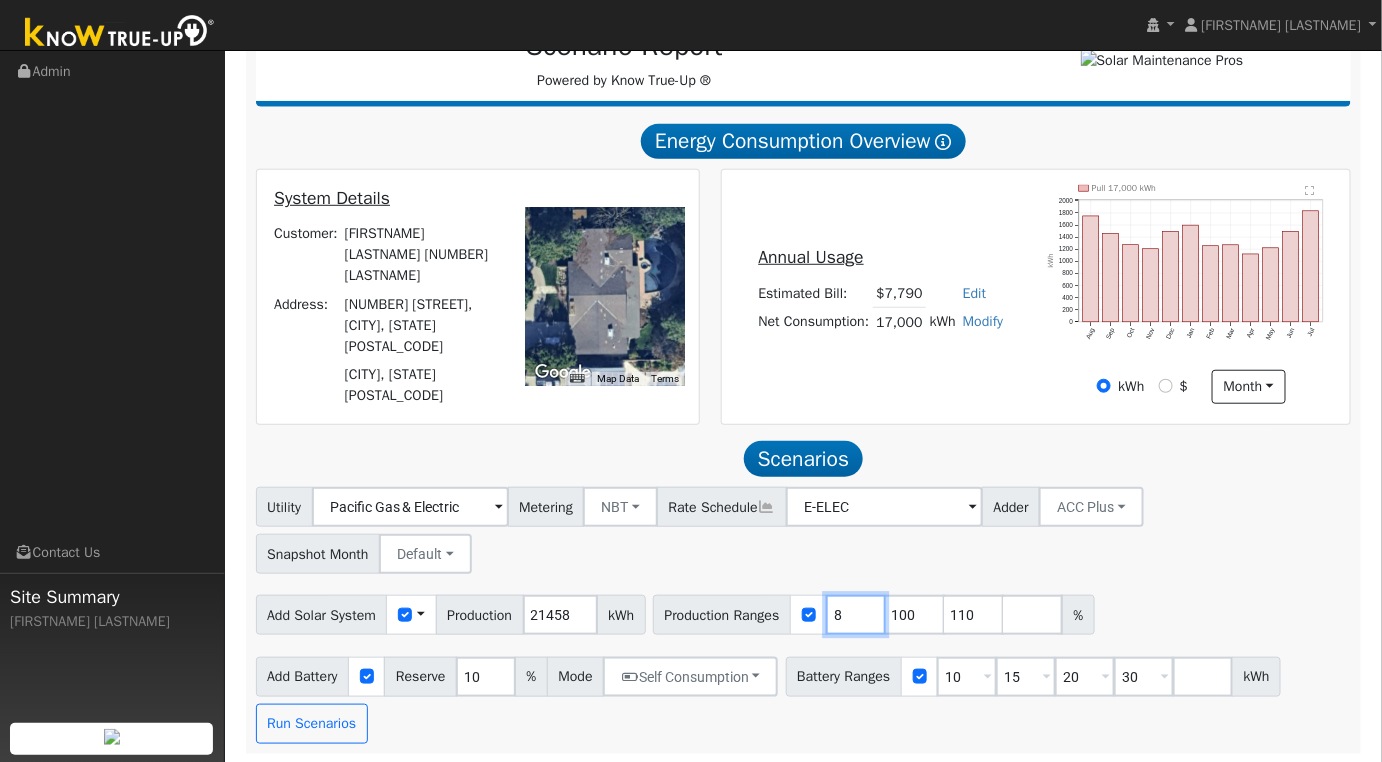 type on "100" 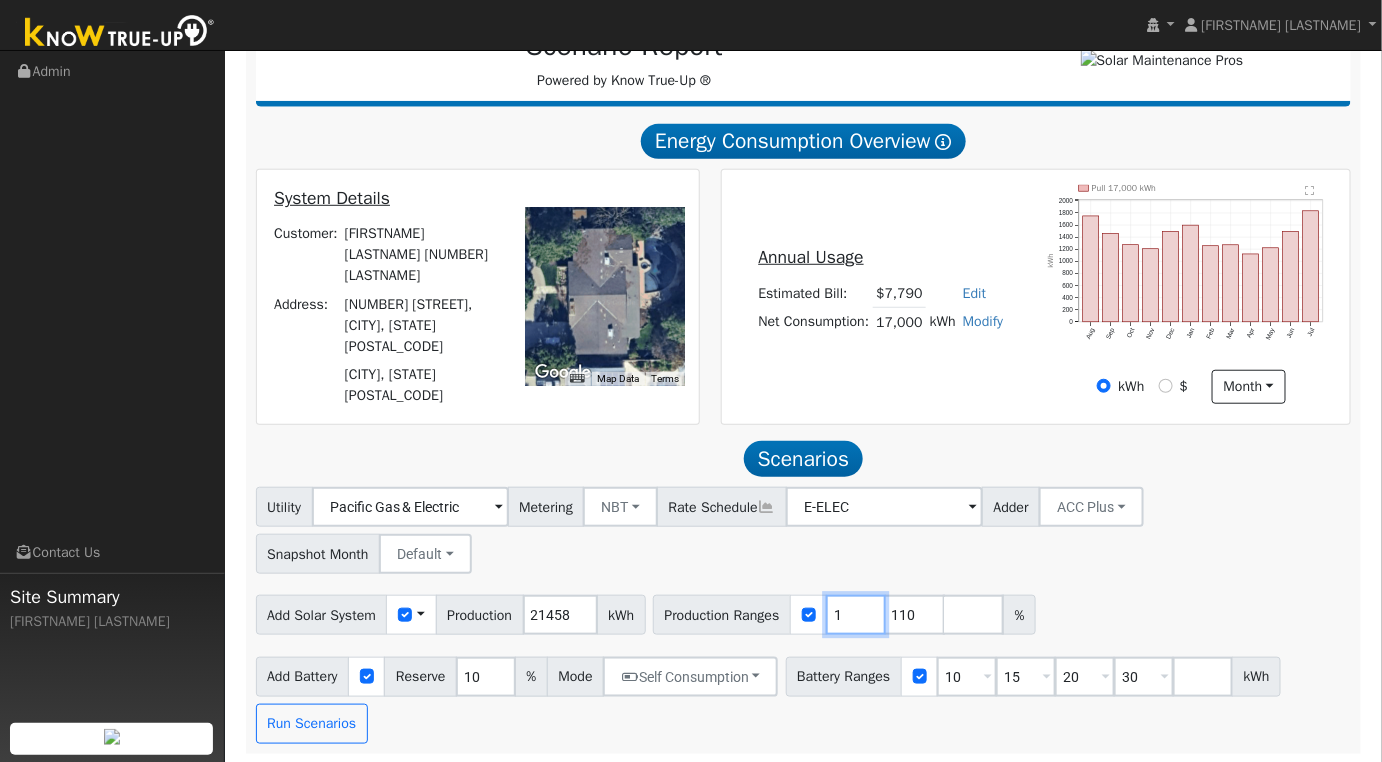 type on "110" 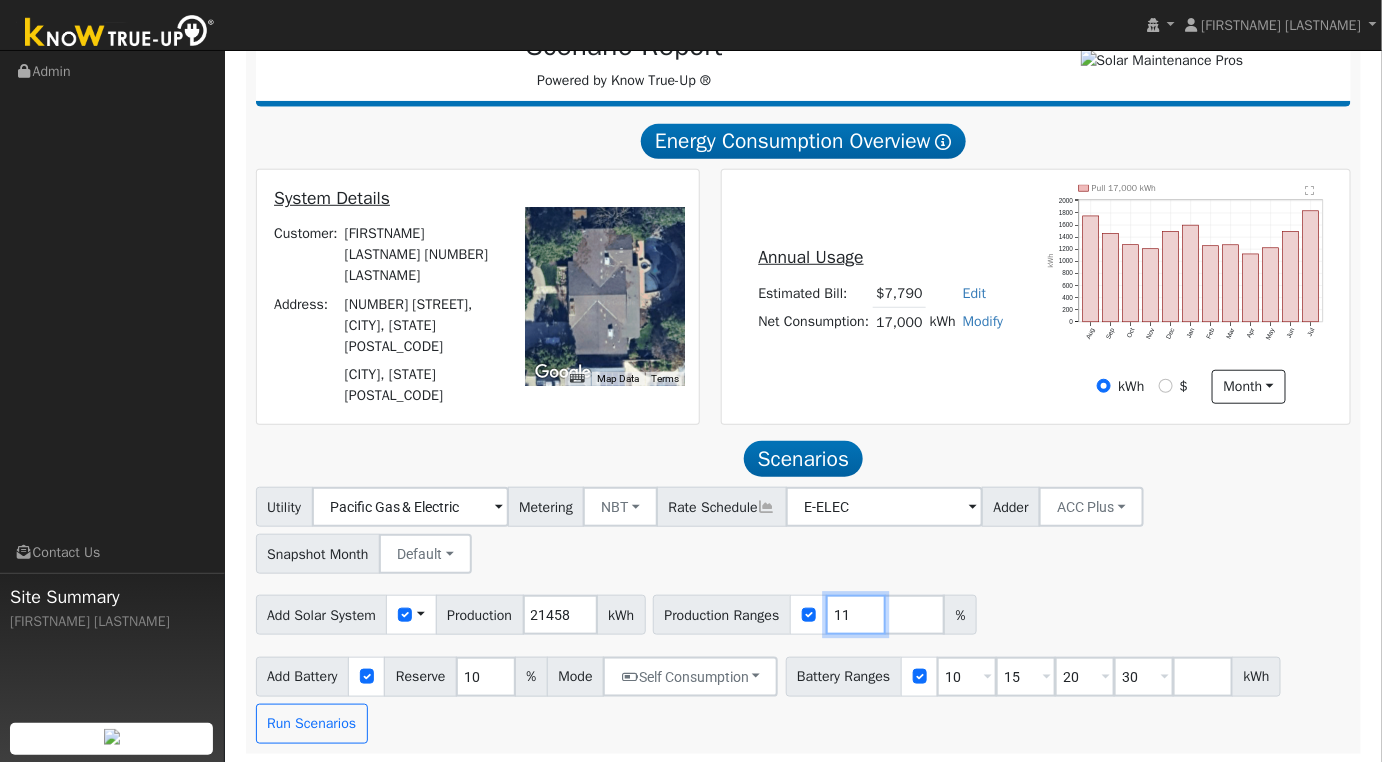 type on "1" 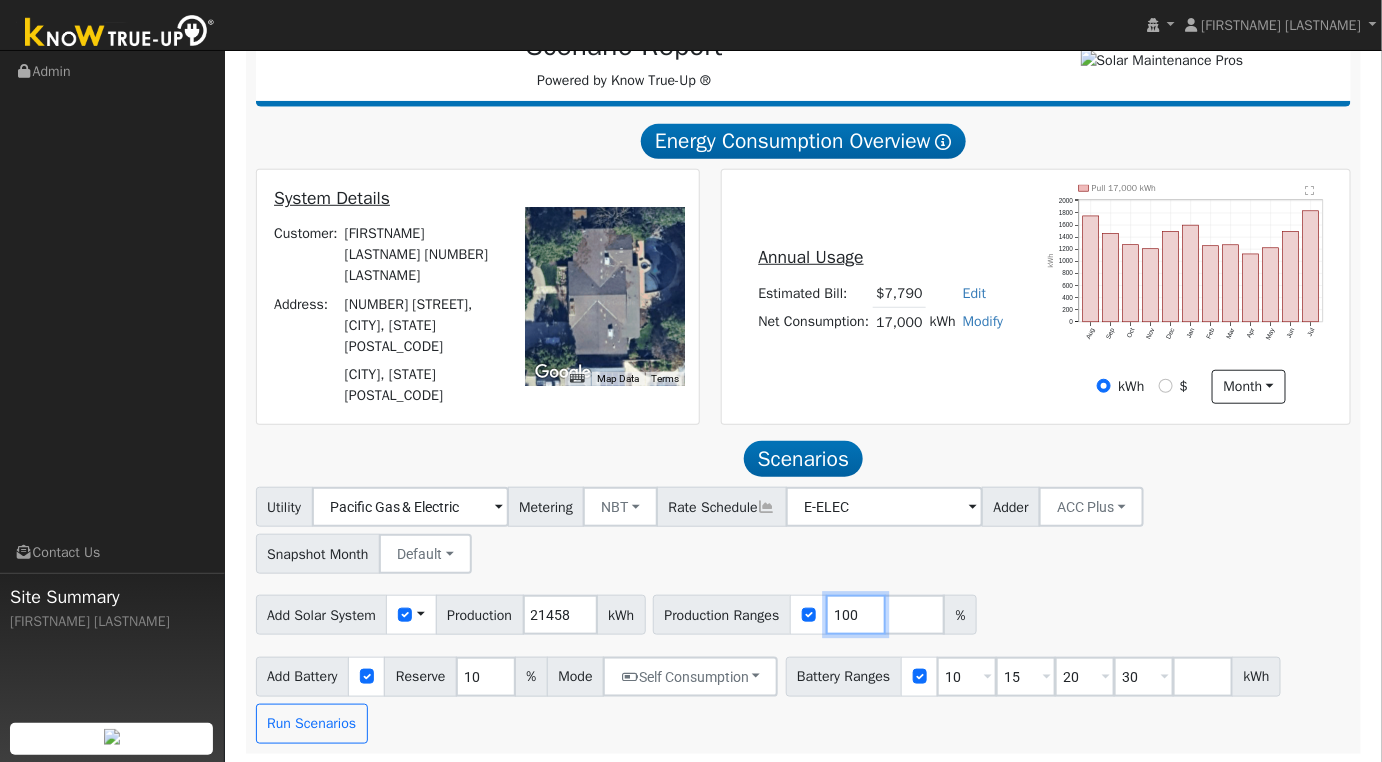 type on "100" 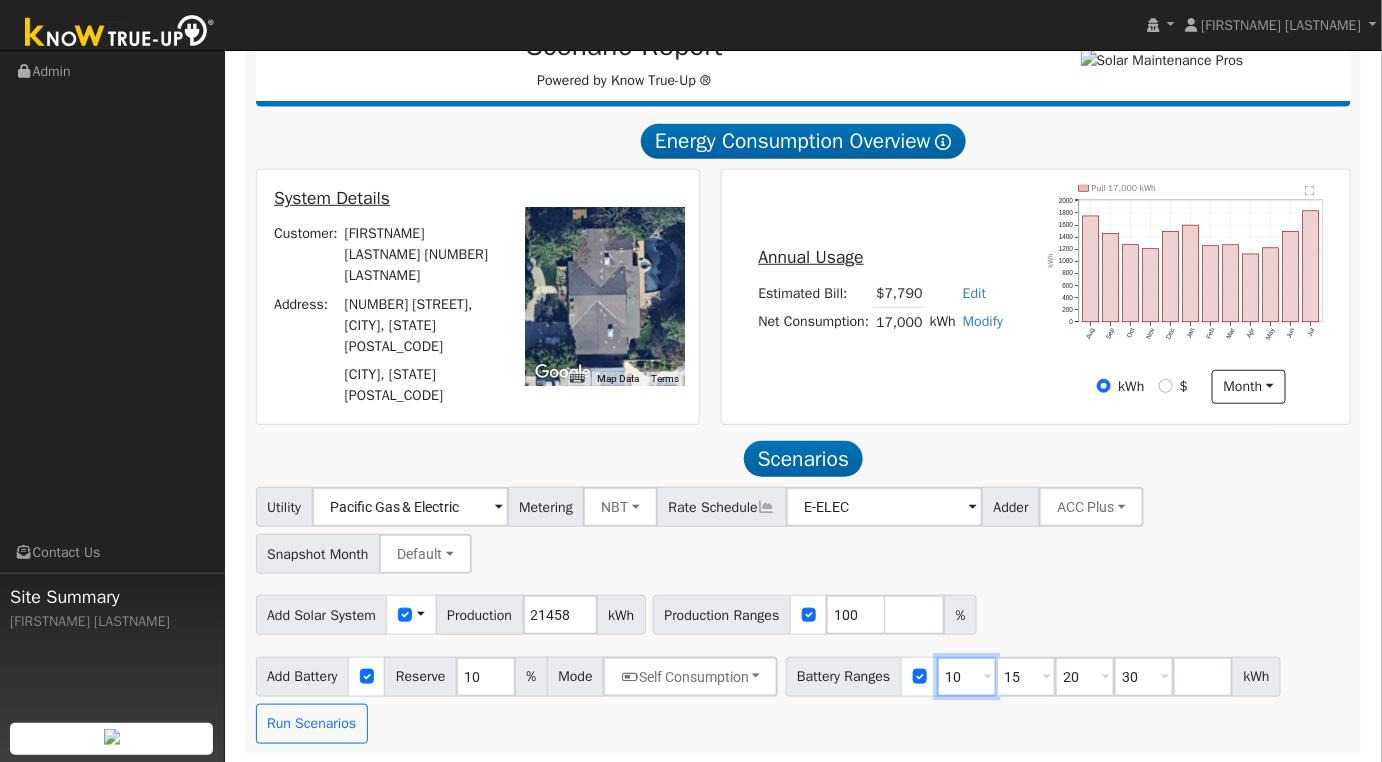 click on "10" at bounding box center [967, 677] 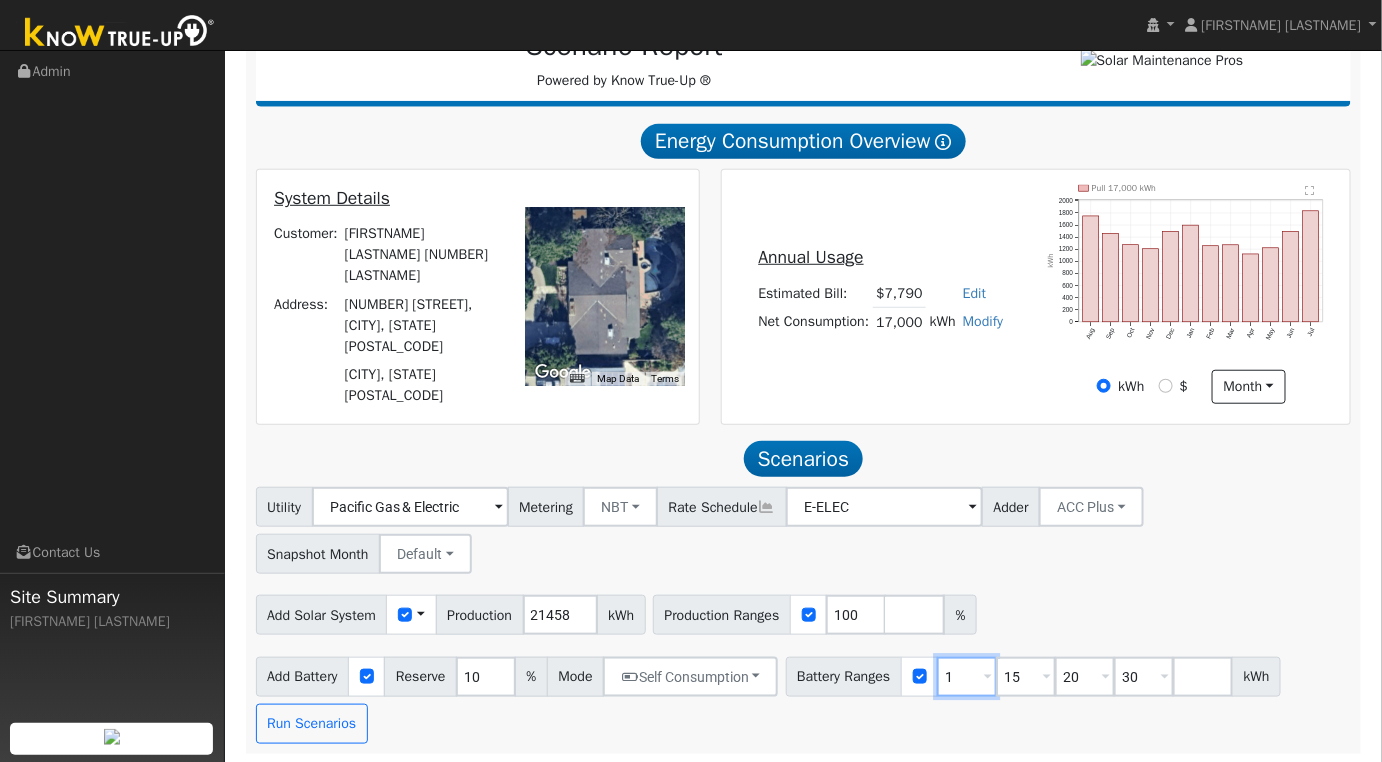 type on "15" 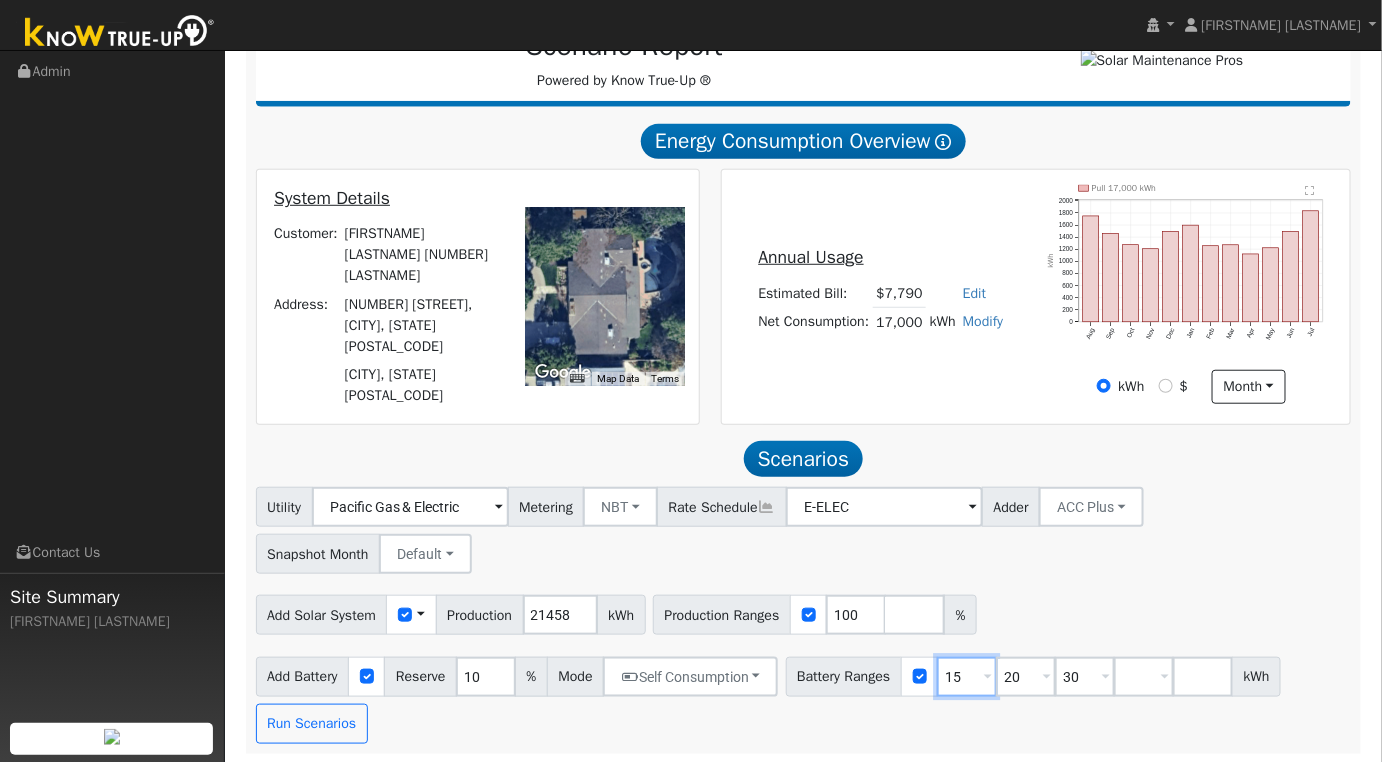 scroll, scrollTop: 276, scrollLeft: 0, axis: vertical 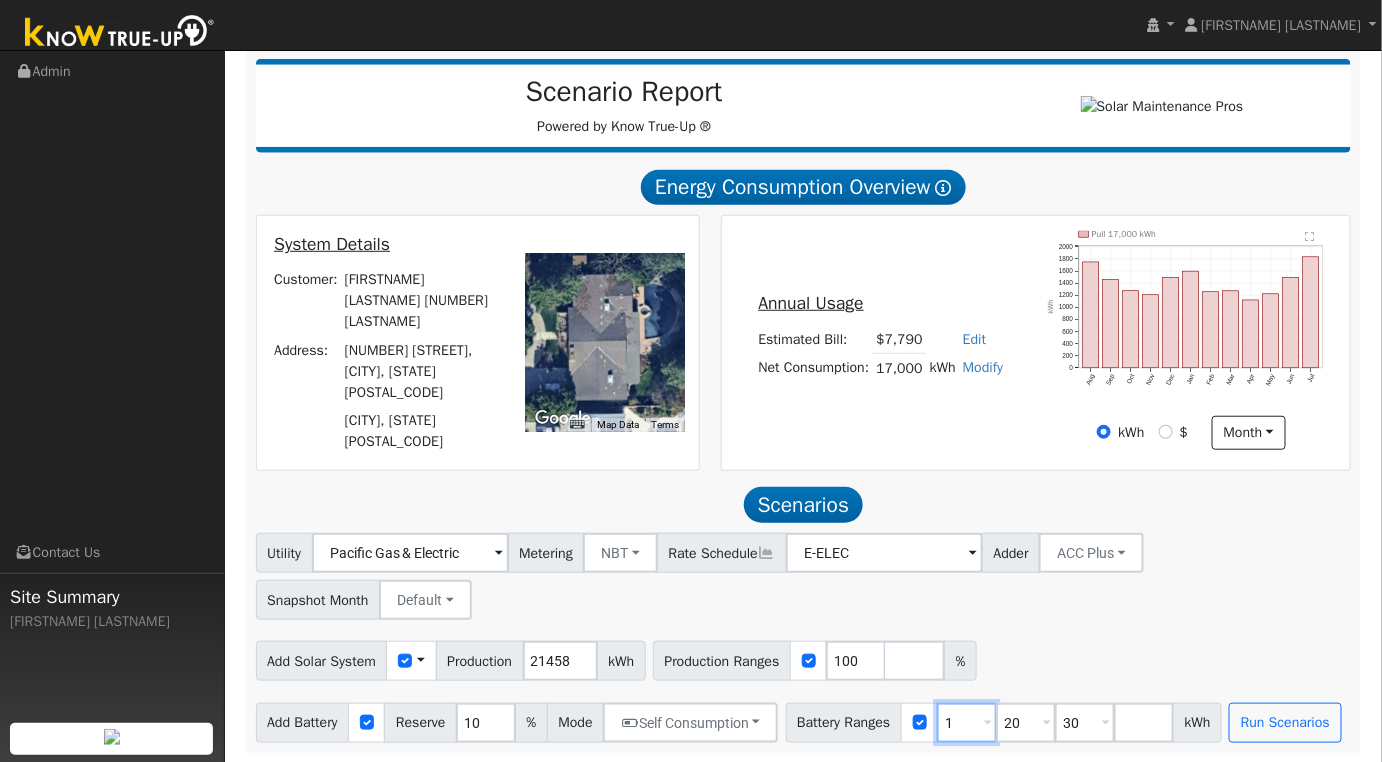 type on "20" 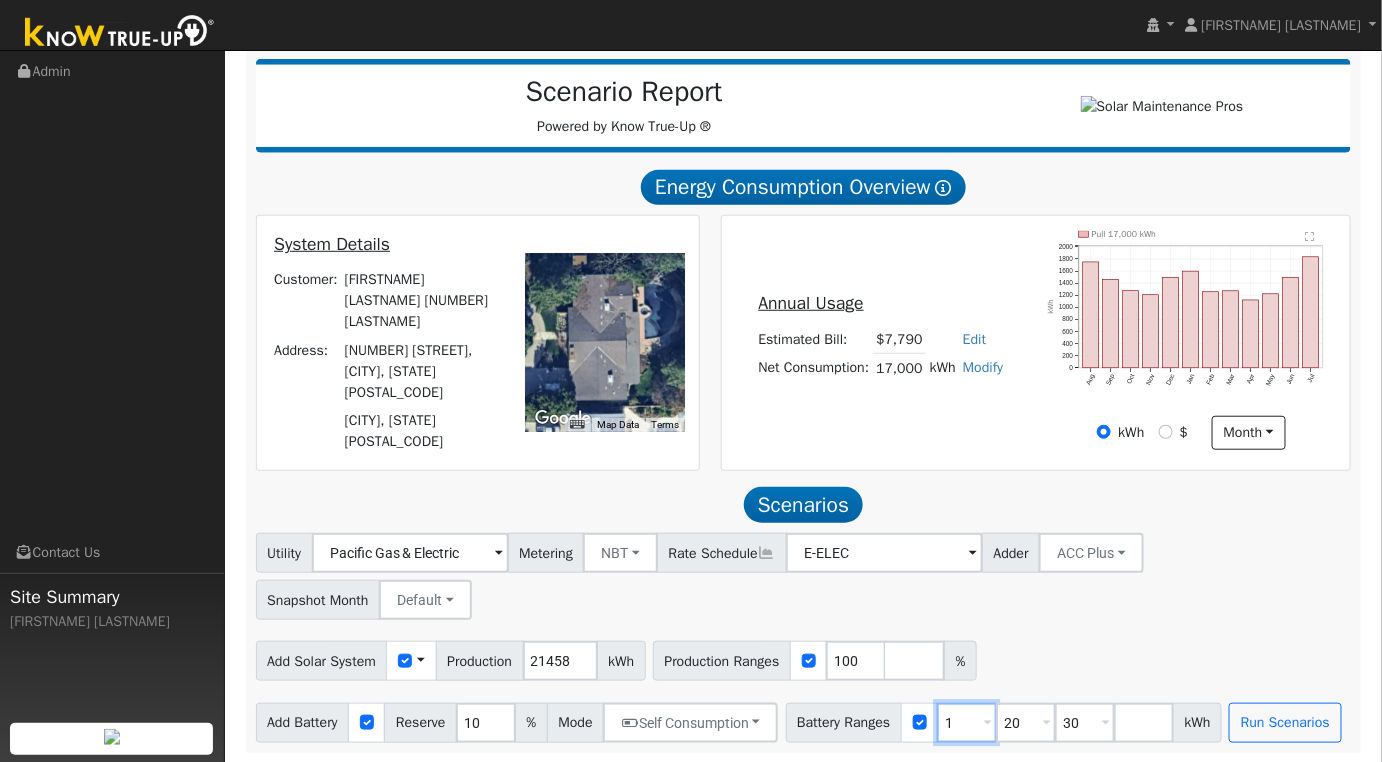 type on "30" 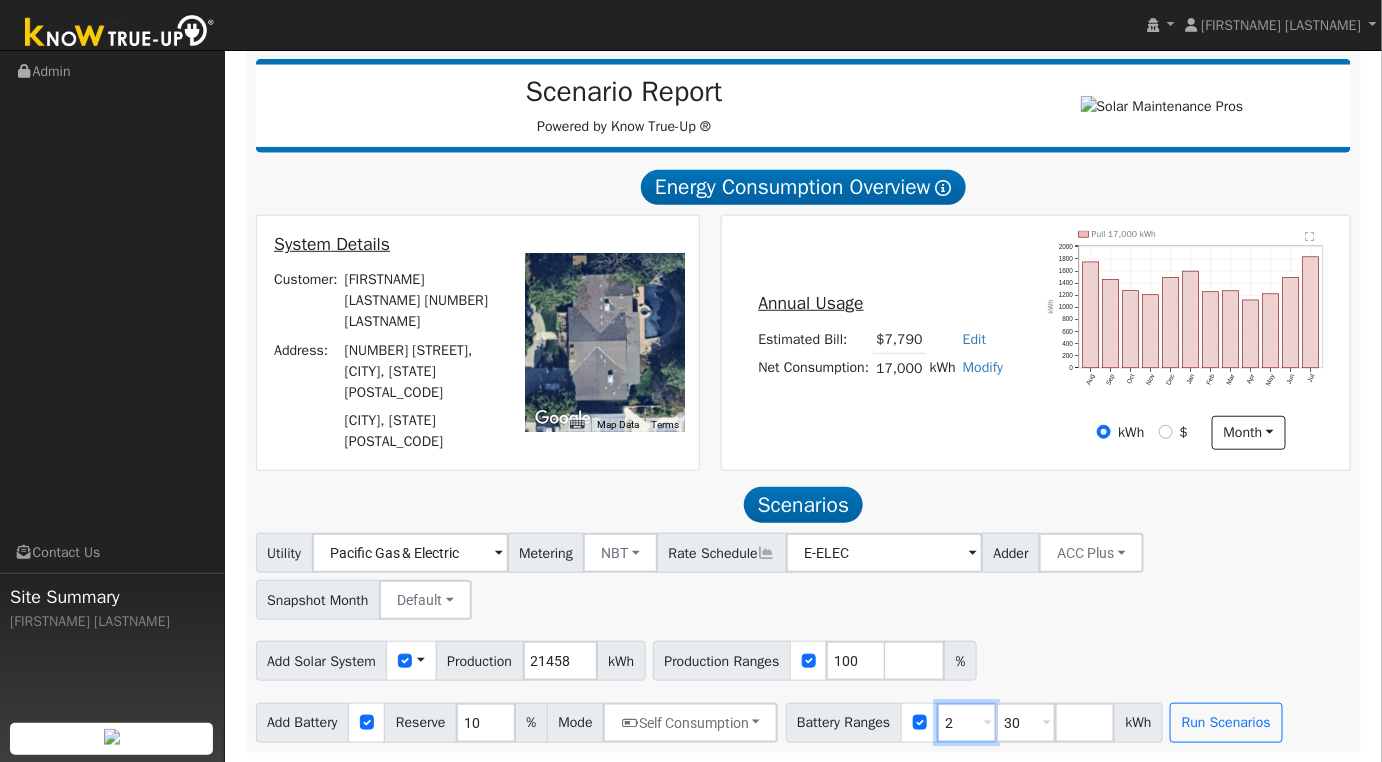 type on "30" 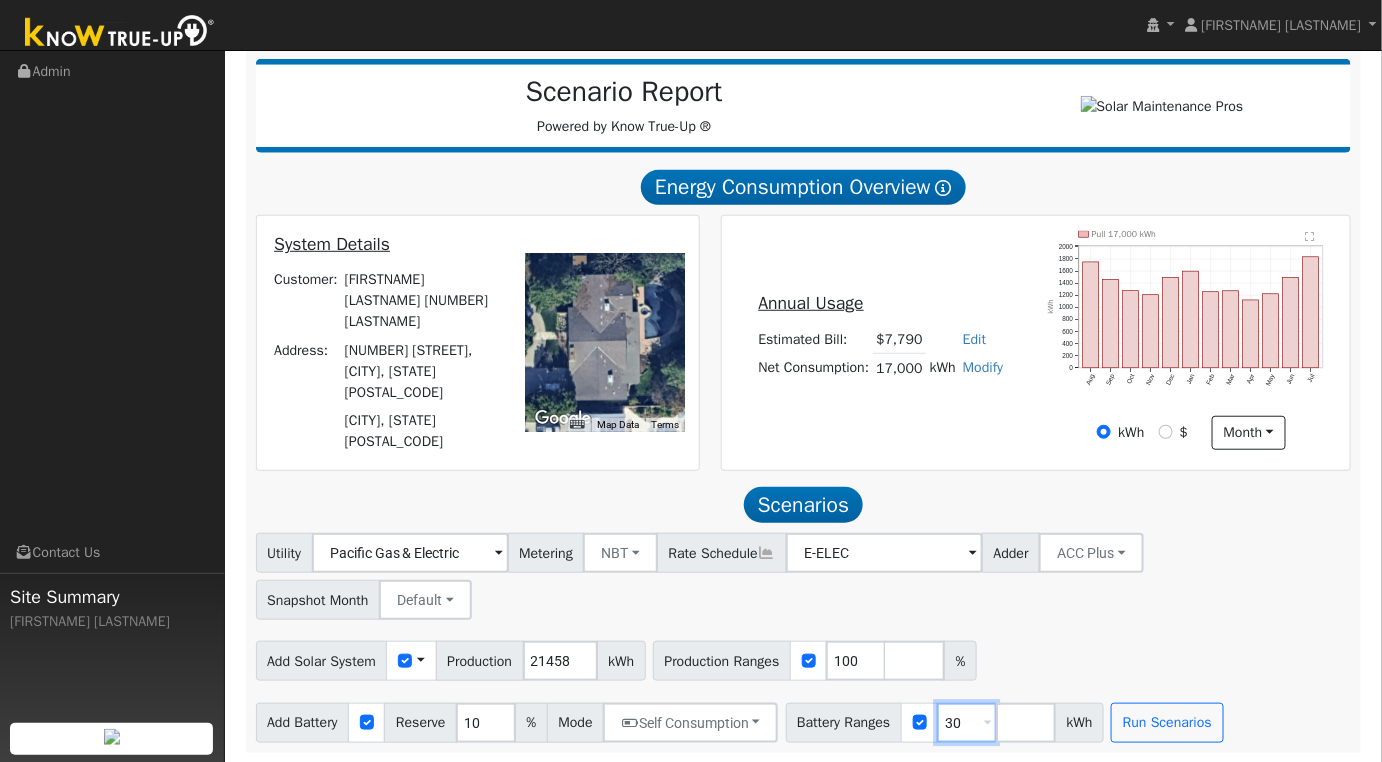 type on "3" 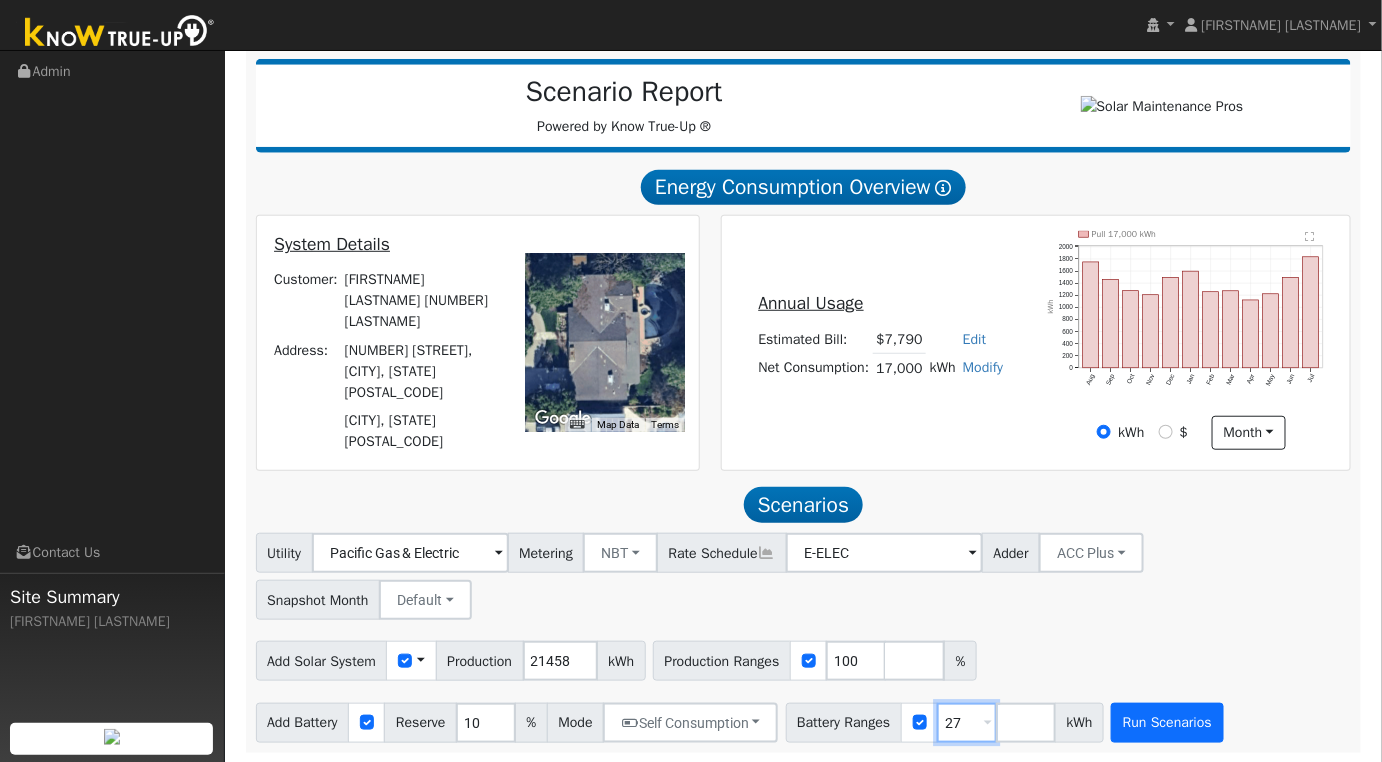 type on "27" 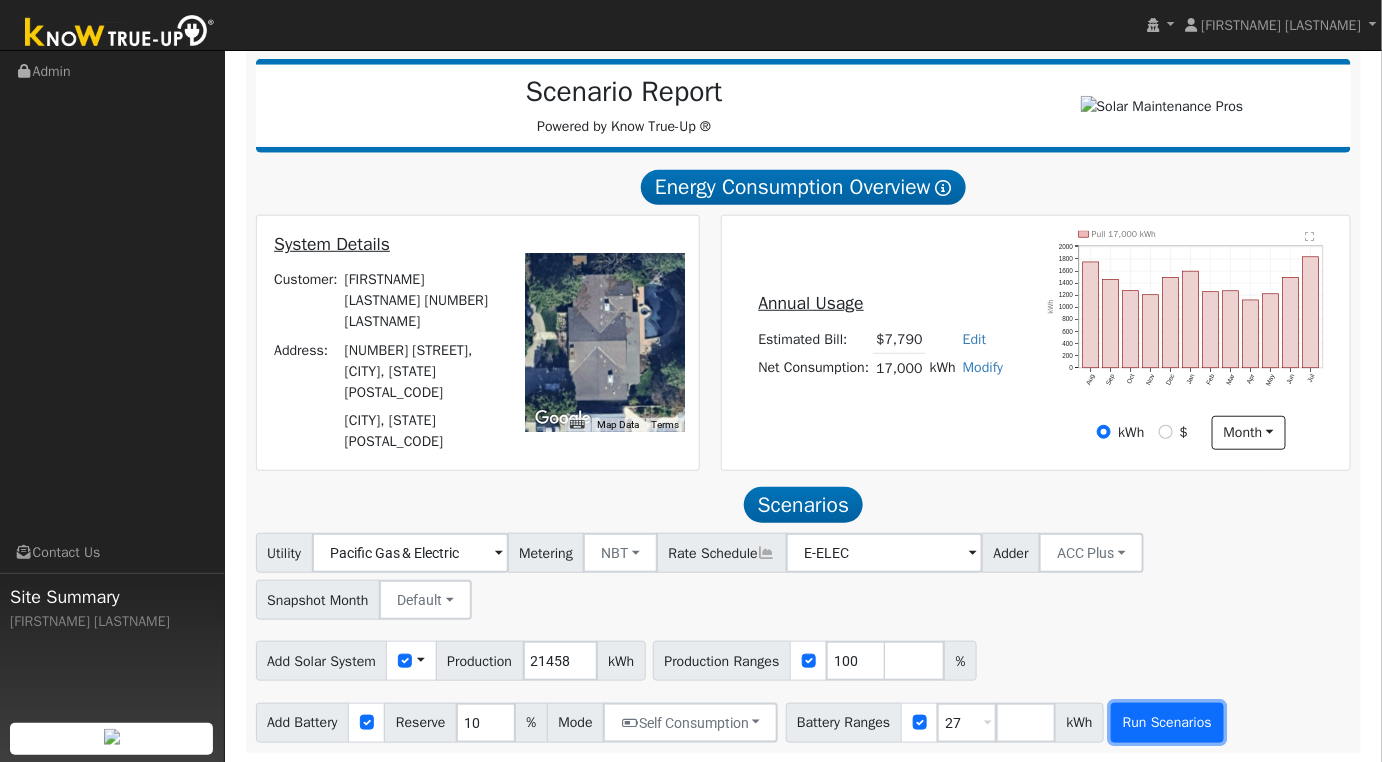 click on "Run Scenarios" at bounding box center [1167, 723] 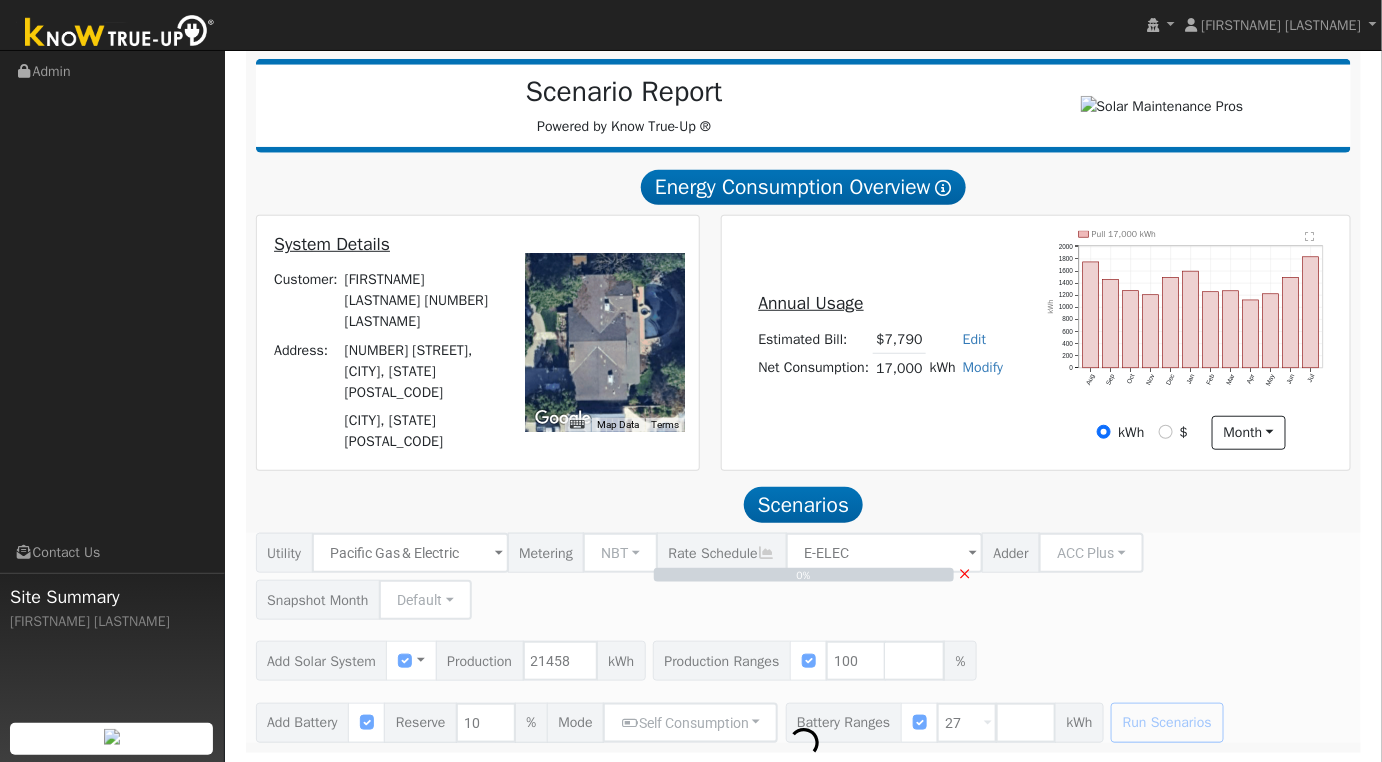 click on "[FIRSTNAME] [LASTNAME] [LASTNAME] Account   Default Account Default Account [NUMBER] [STREET], [CITY], [STATE] [POSTAL_CODE] Primary Account Electricity Usage Estimated Data Connected Data Estimated Data CSV Data Annual Consumption Annual Consumption Monthly Bill 17000 kWh Load System  Utility: PG&E  Pacific Gas & Electric  Metering: NEM  NEM NEM NBT  Rate Schedule: E-TOU-D  E-TOU-D  Recent  PDF Print to PDF Selected Scenario All Scenarios Both Email PDF Cancel Send Loading Report Scenario Report  Powered by Know True-Up ®  Show Help $7,790" at bounding box center [803, 334] 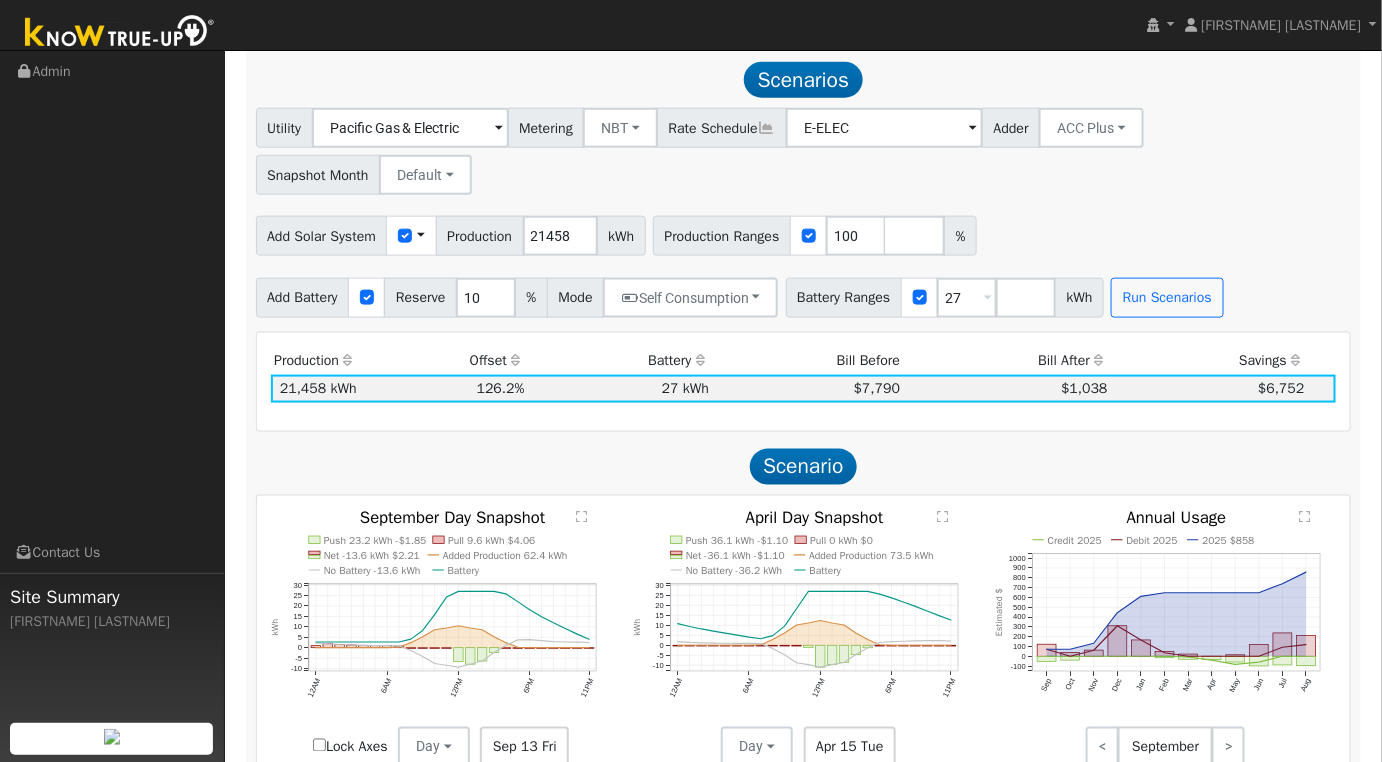 scroll, scrollTop: 34, scrollLeft: 0, axis: vertical 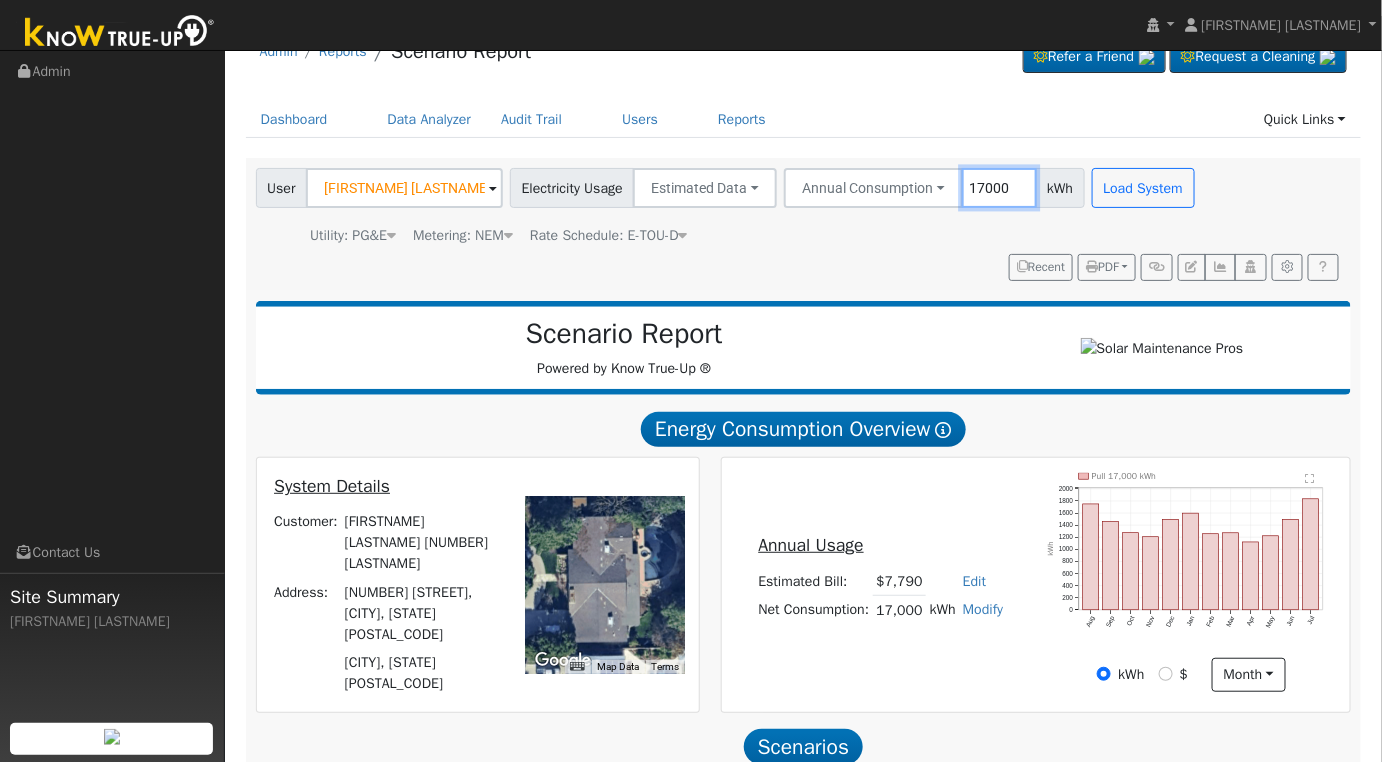 click on "17000" at bounding box center (999, 188) 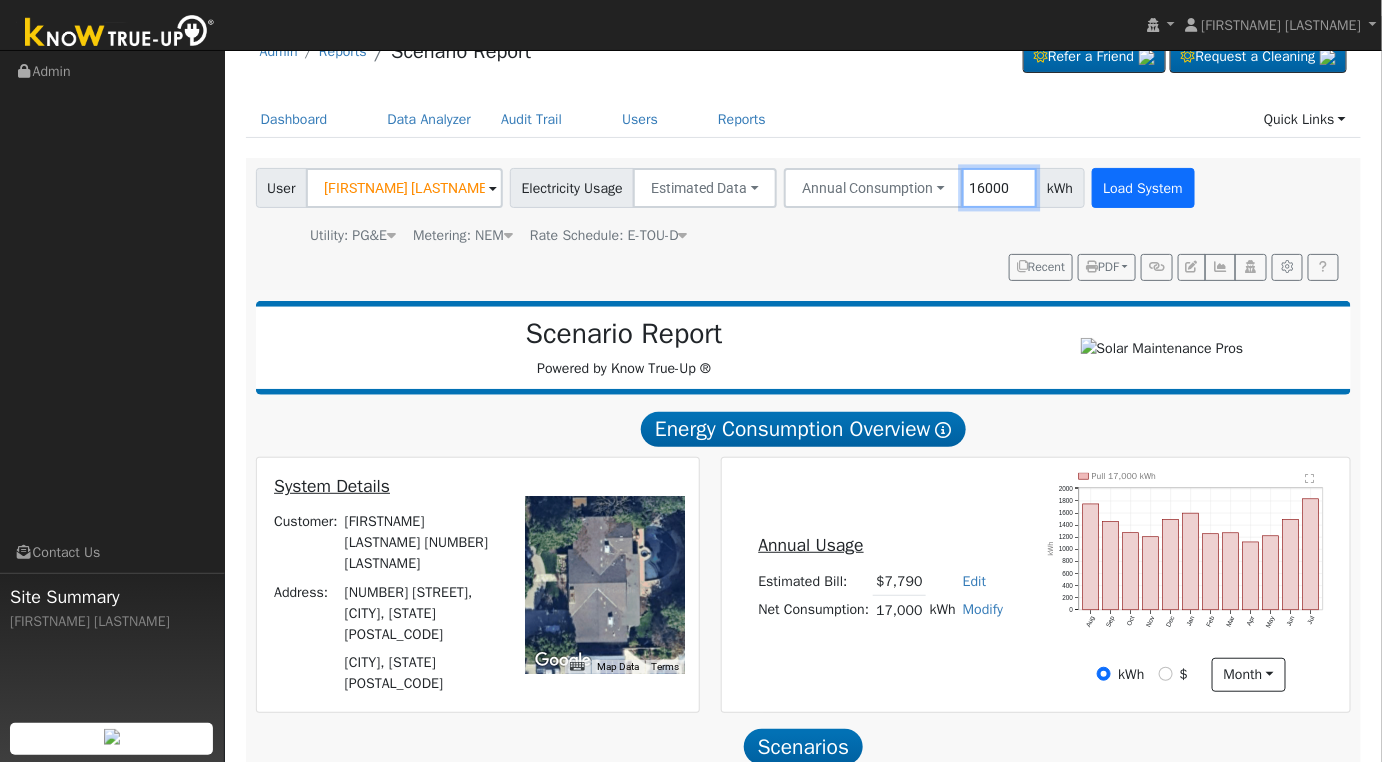 type on "16000" 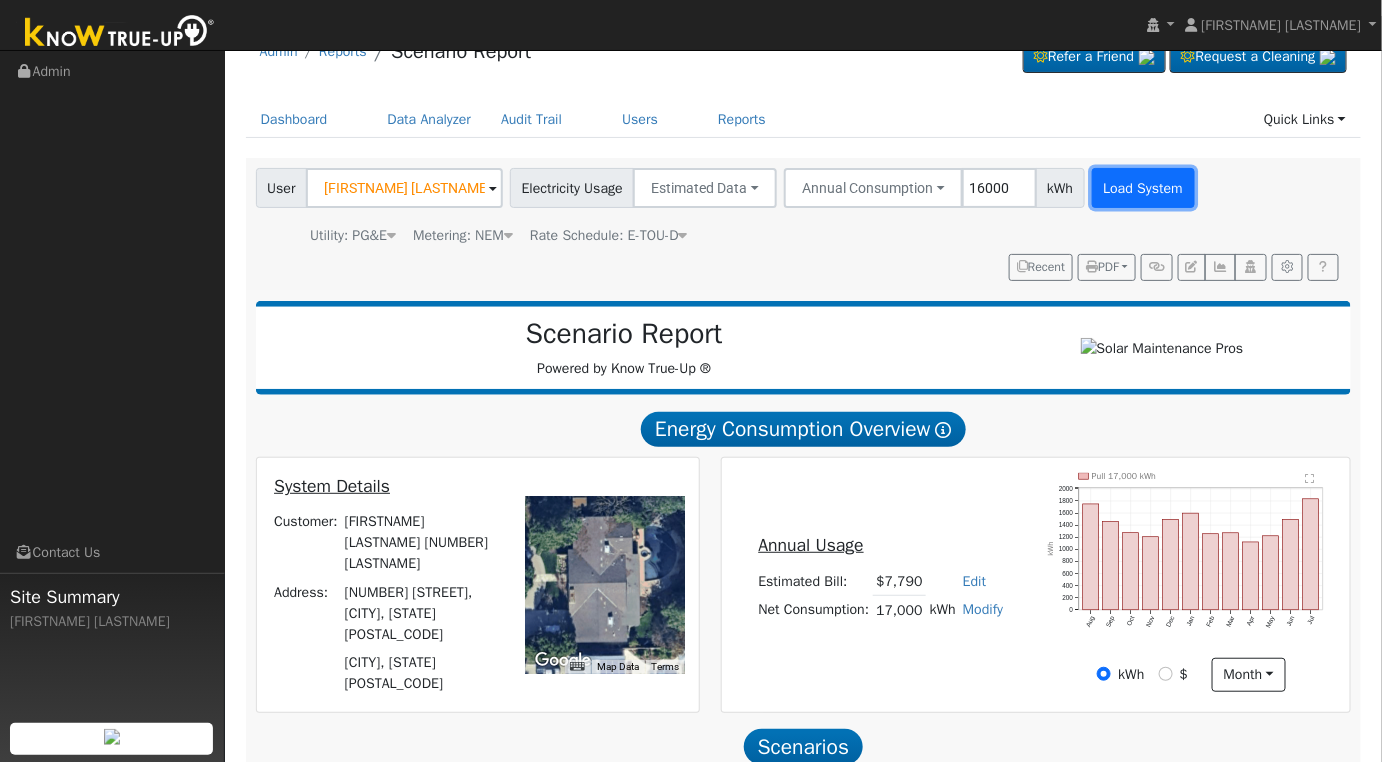 click on "Load System" at bounding box center [1143, 188] 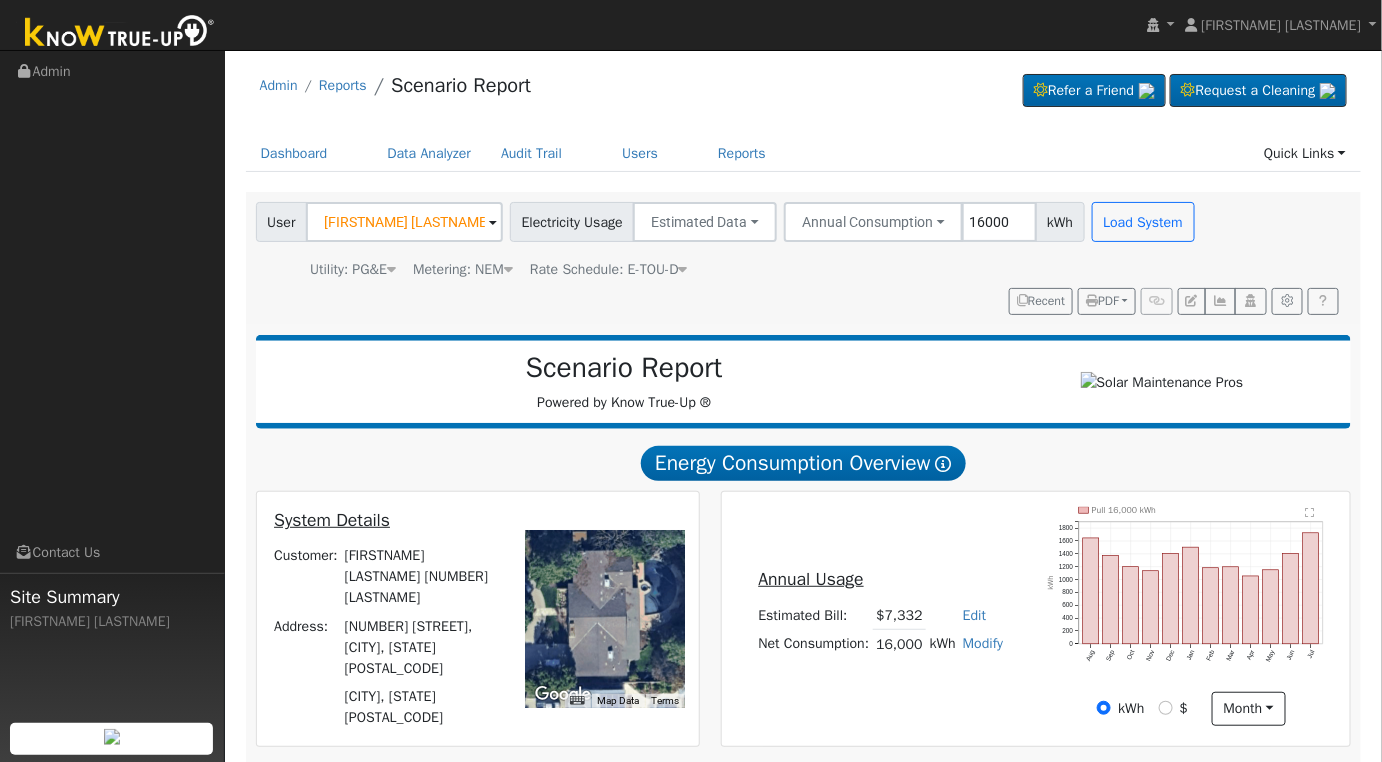 scroll, scrollTop: 276, scrollLeft: 0, axis: vertical 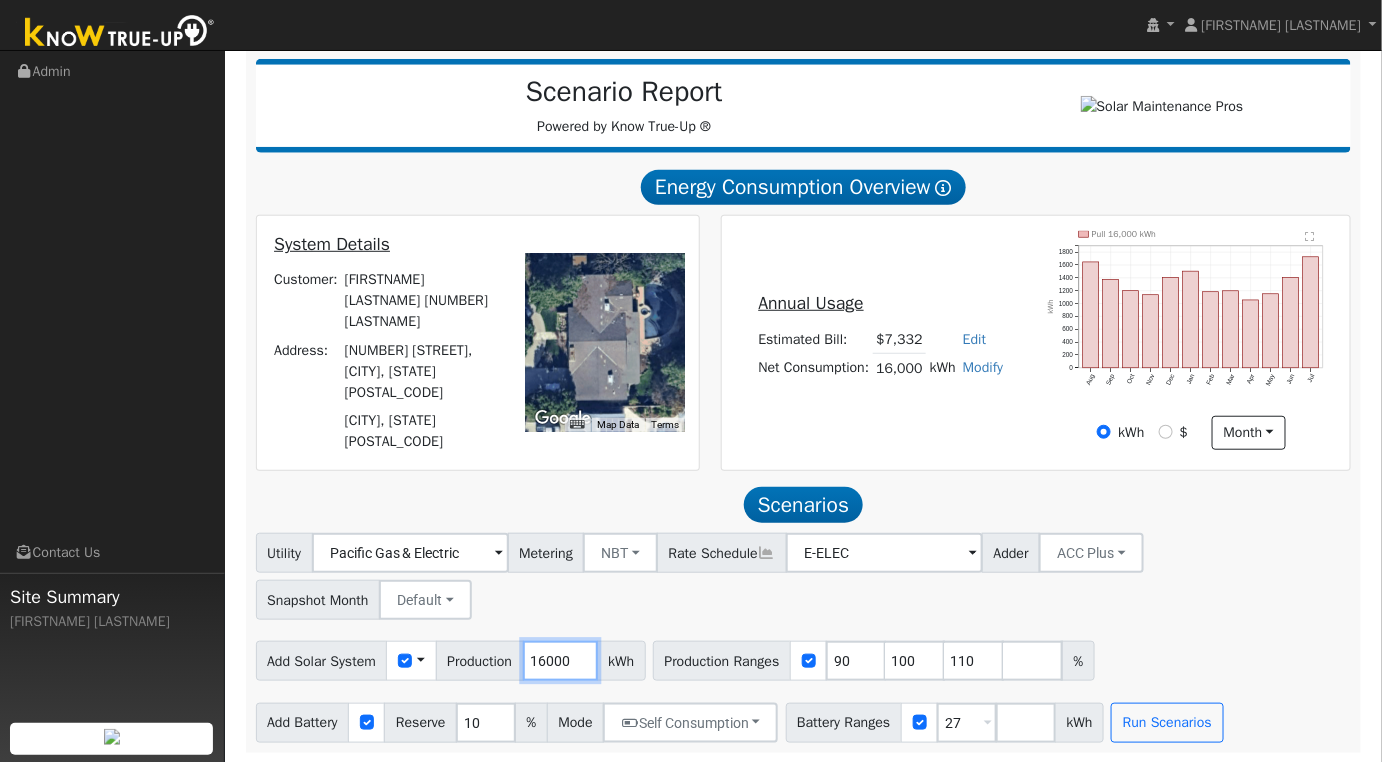 click on "16000" at bounding box center [560, 661] 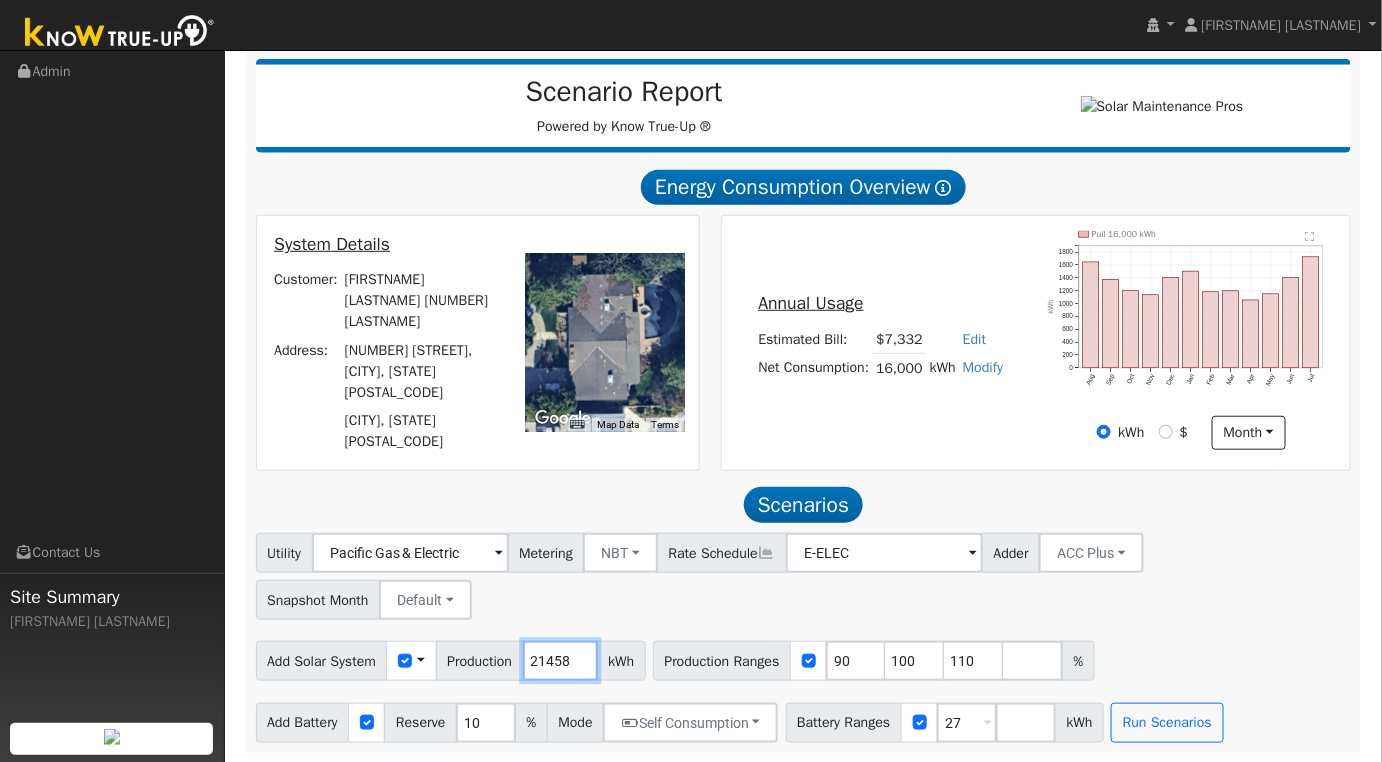 type on "21458" 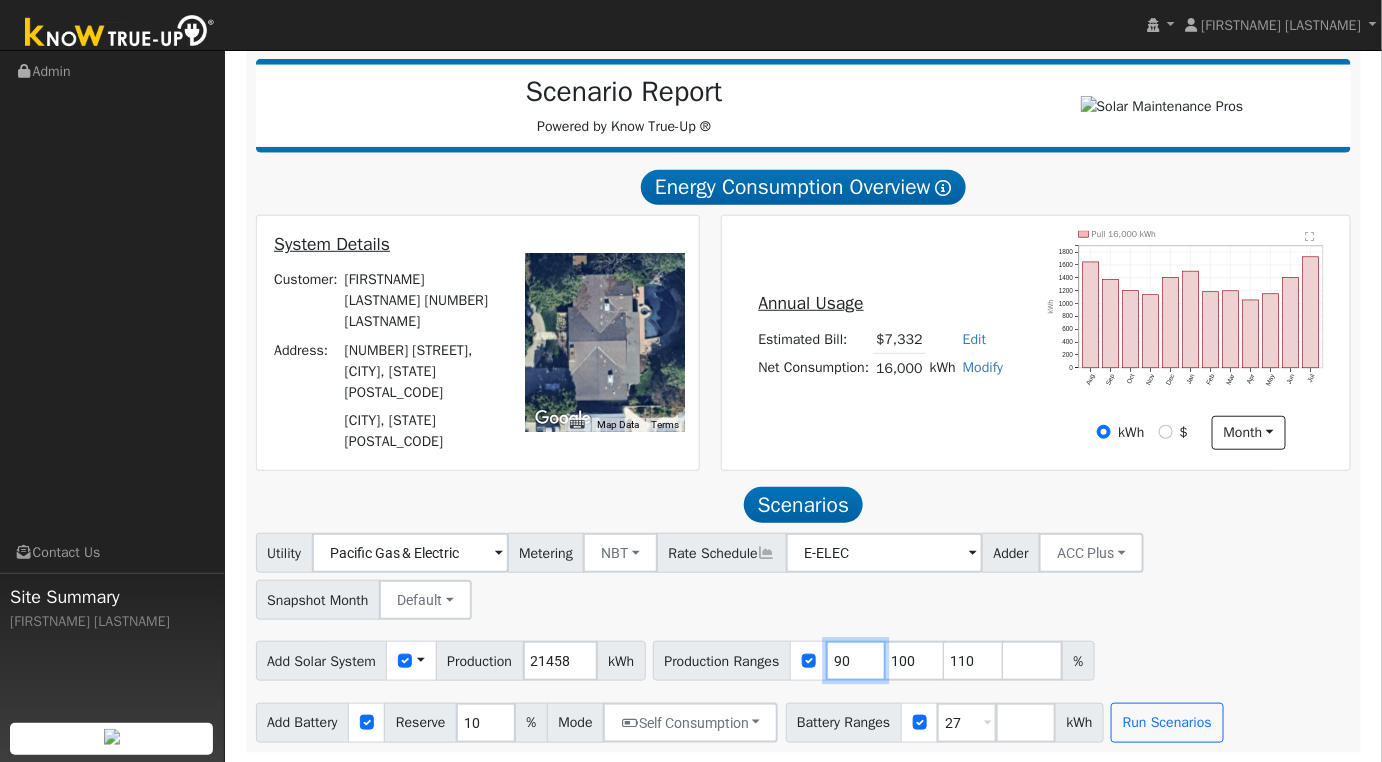 click on "90" at bounding box center [856, 661] 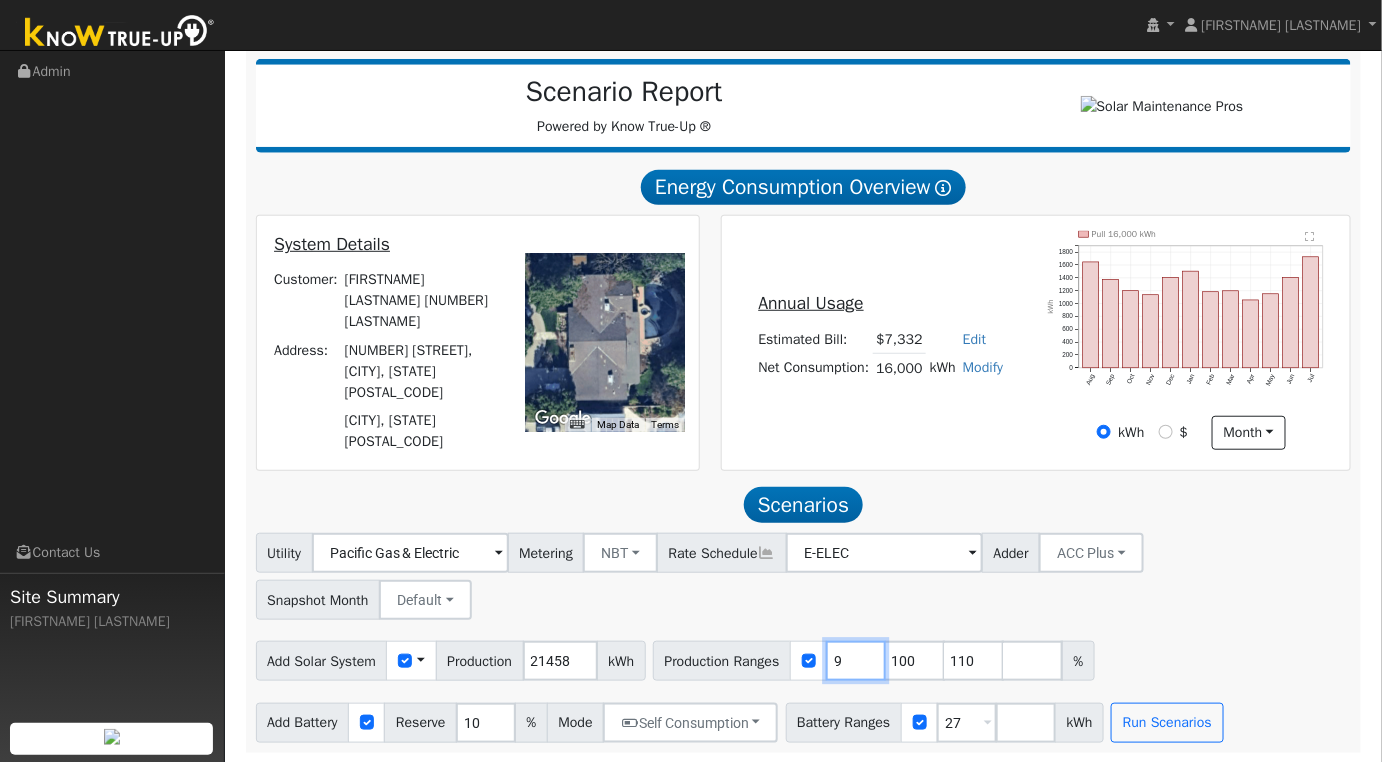 type on "100" 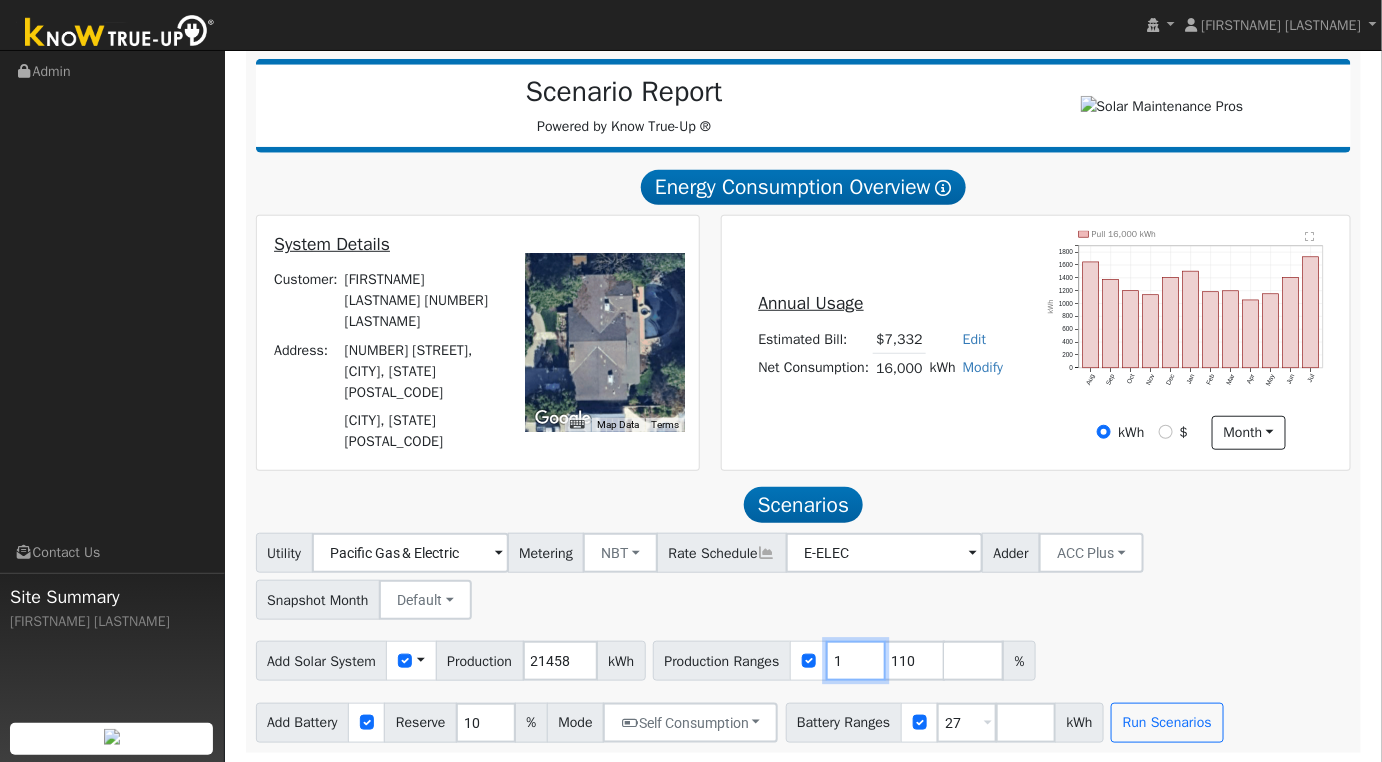 type on "110" 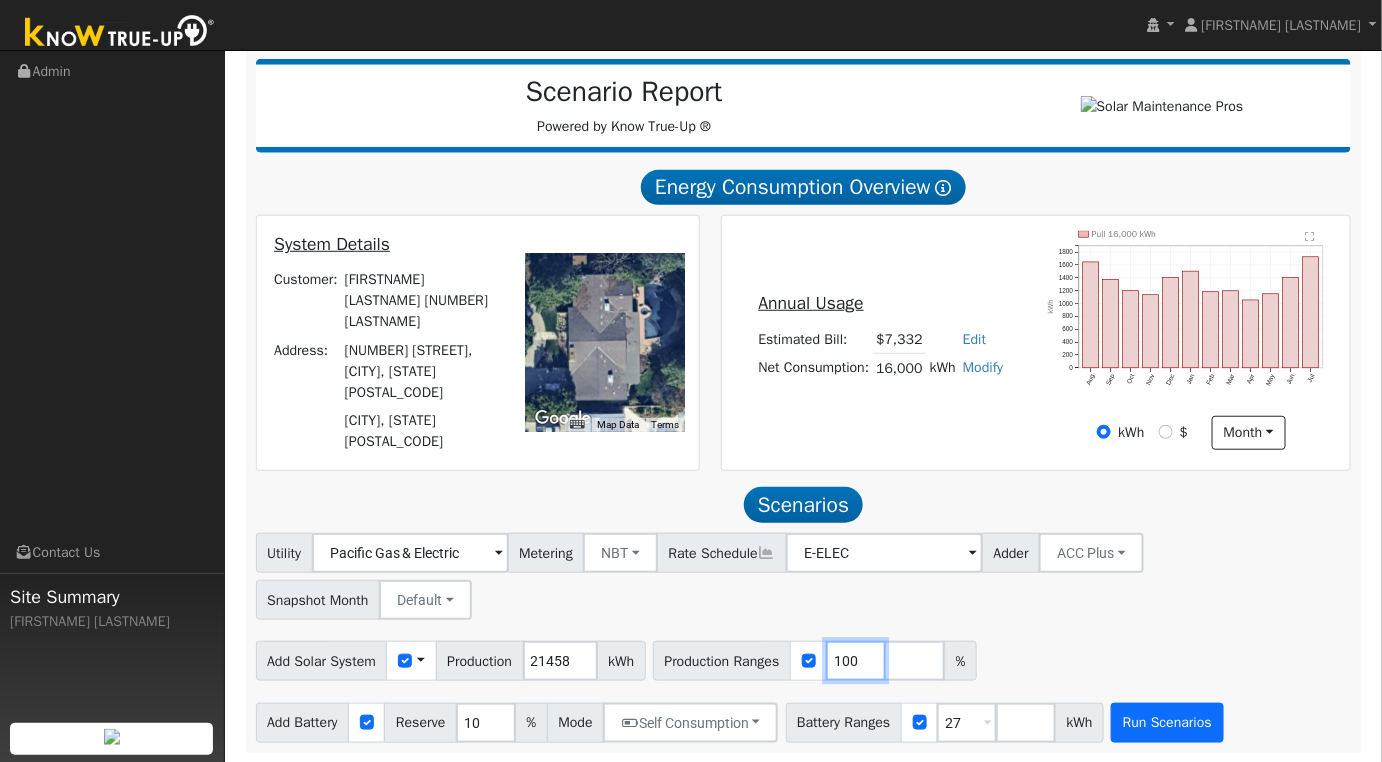 type on "100" 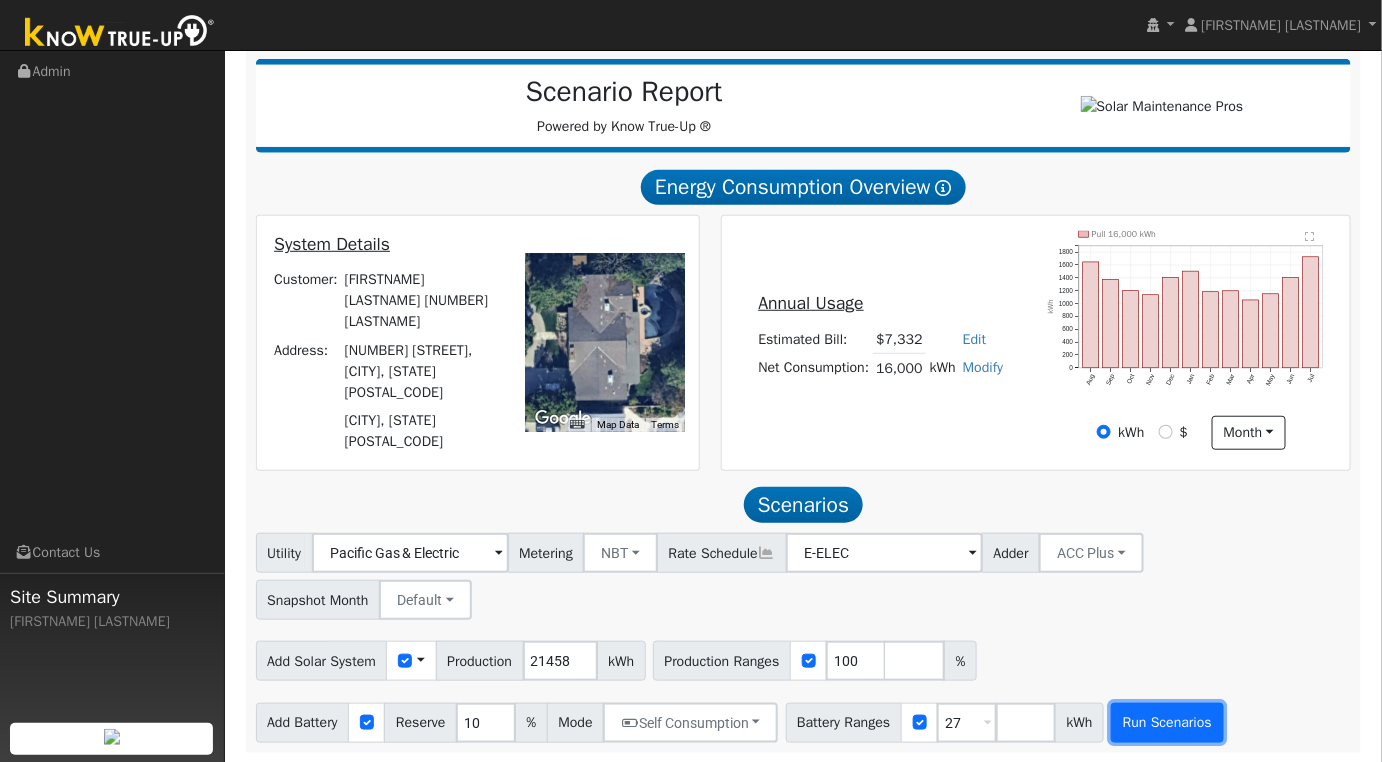 click on "Run Scenarios" at bounding box center [1167, 723] 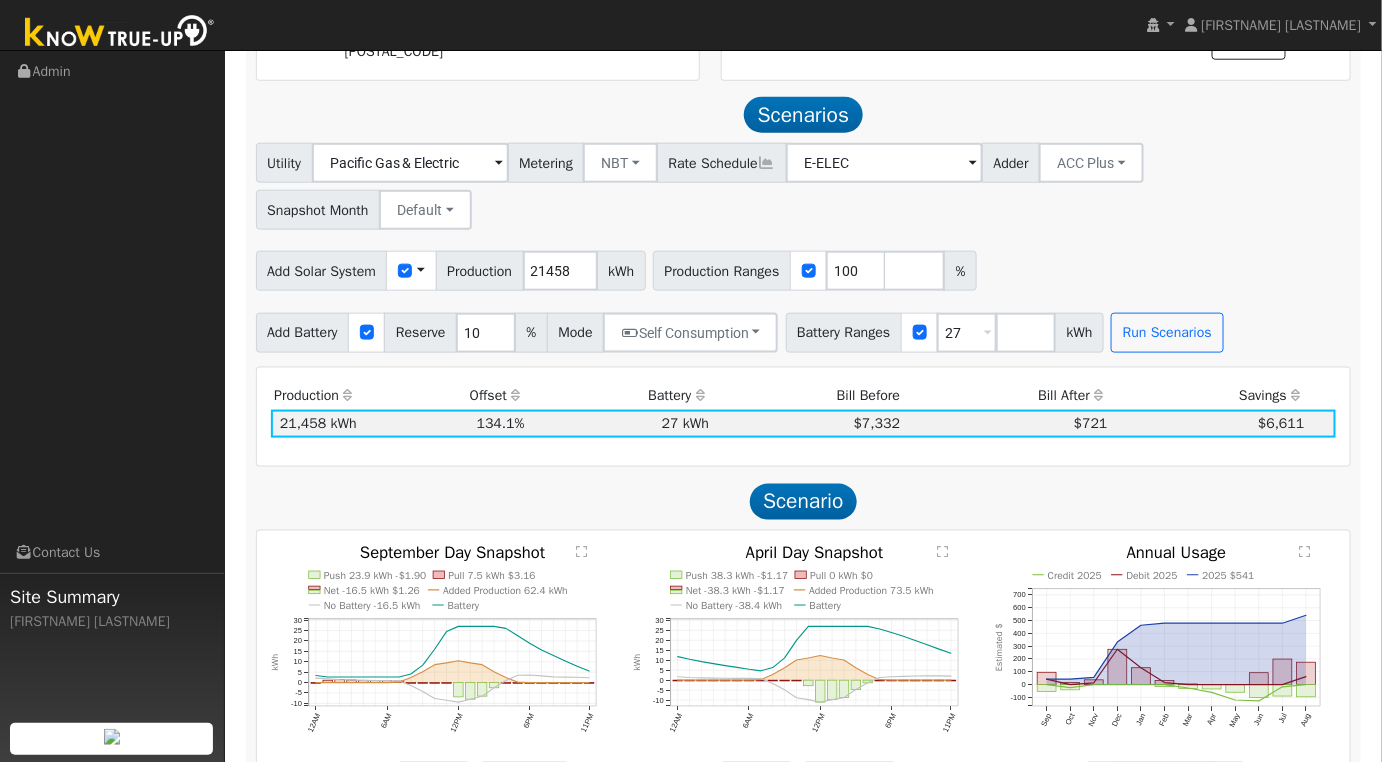 scroll, scrollTop: 0, scrollLeft: 0, axis: both 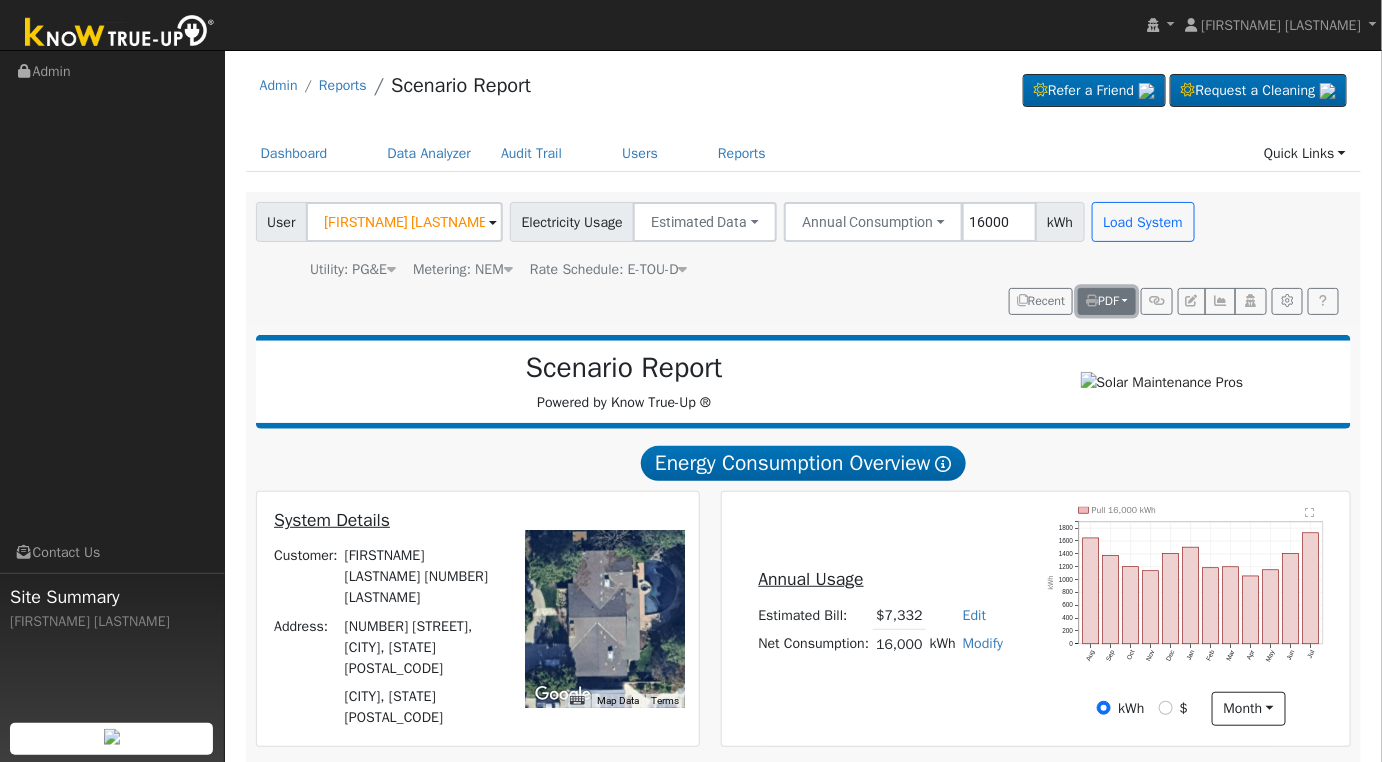 click on "PDF" at bounding box center [1102, 301] 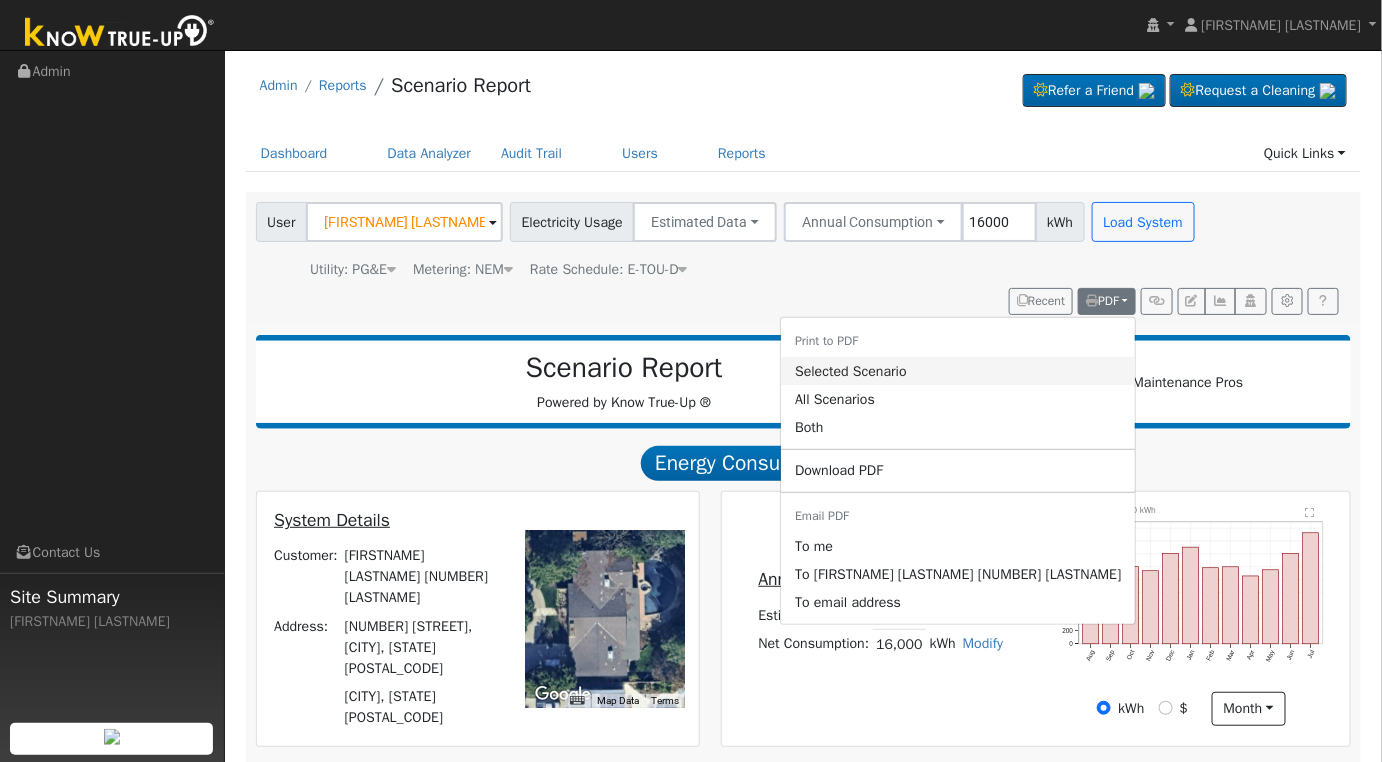 click on "Selected Scenario" at bounding box center [958, 371] 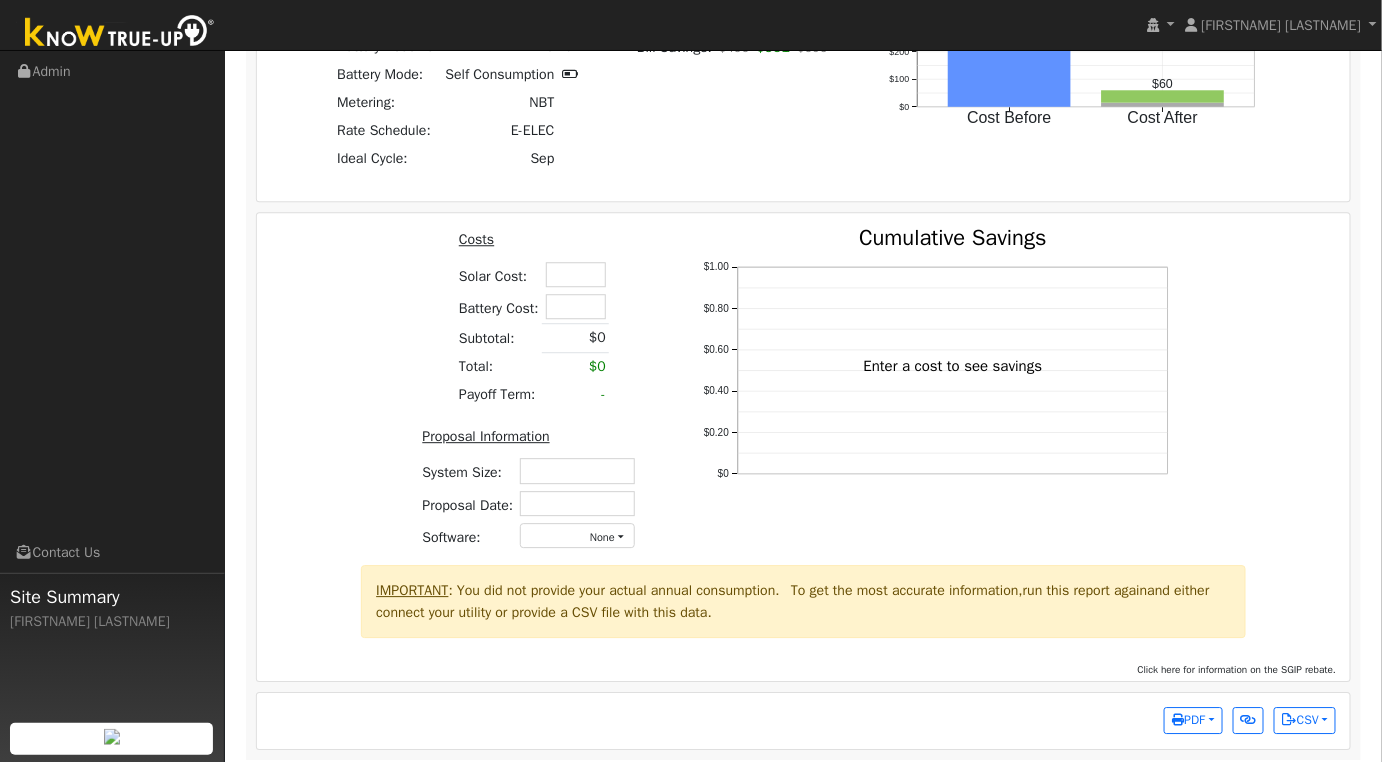 scroll, scrollTop: 0, scrollLeft: 0, axis: both 